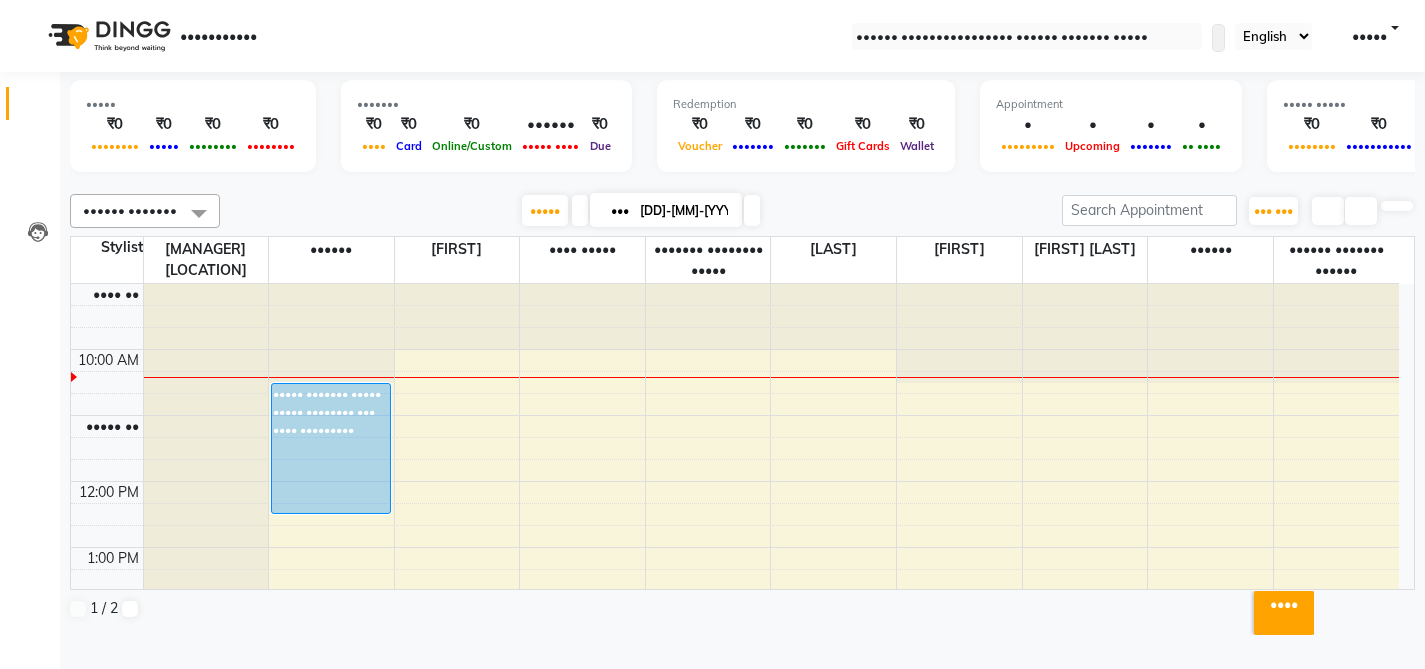 scroll, scrollTop: 0, scrollLeft: 0, axis: both 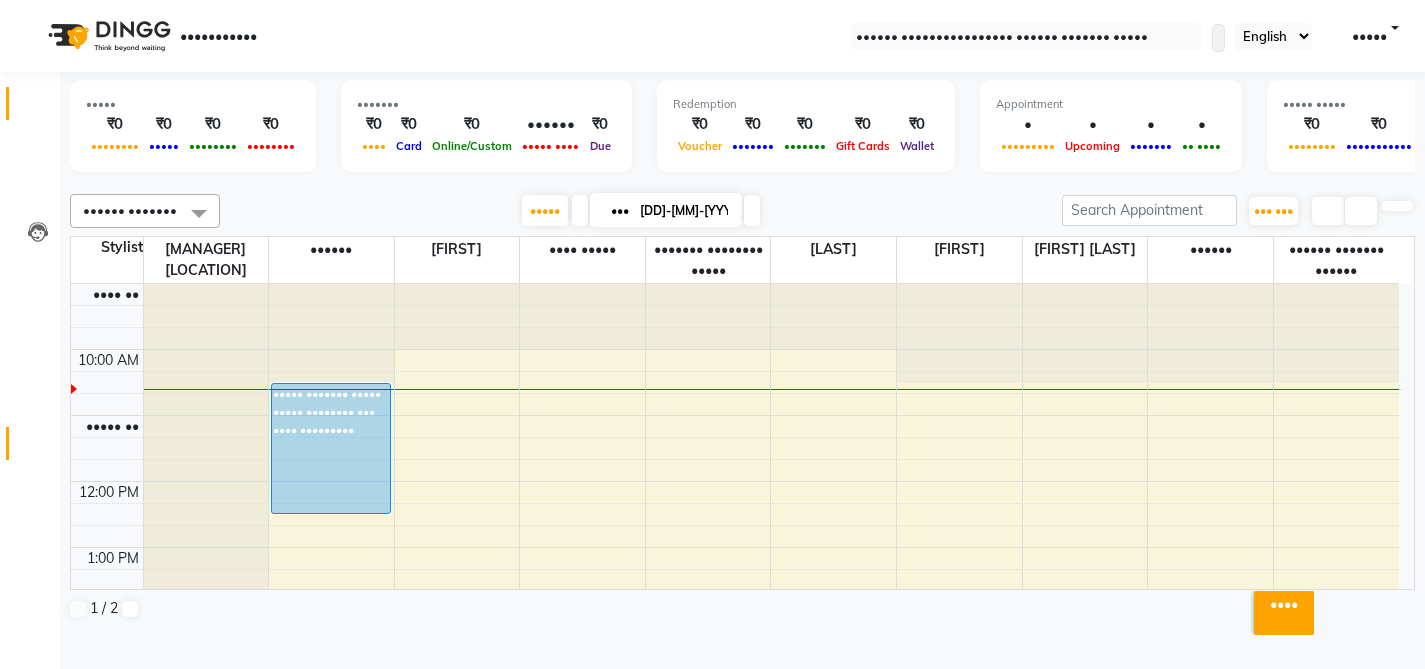click at bounding box center (38, 448) 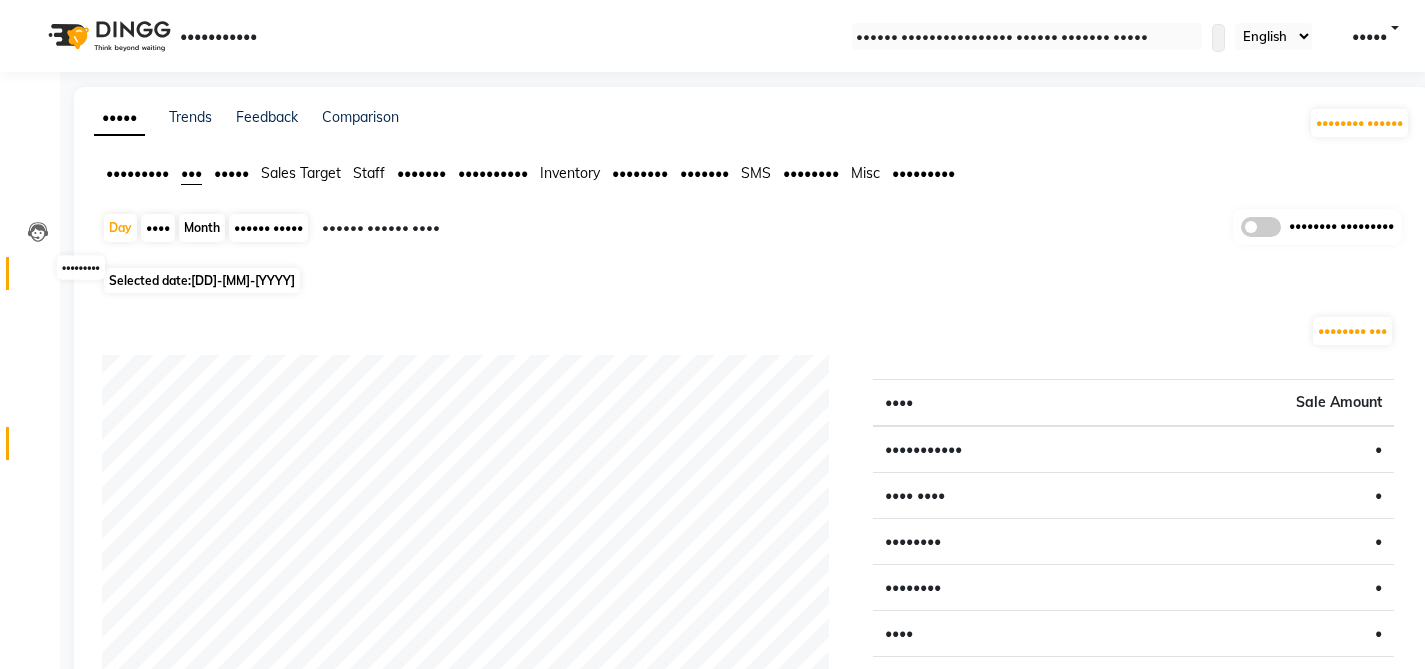 click at bounding box center [38, 278] 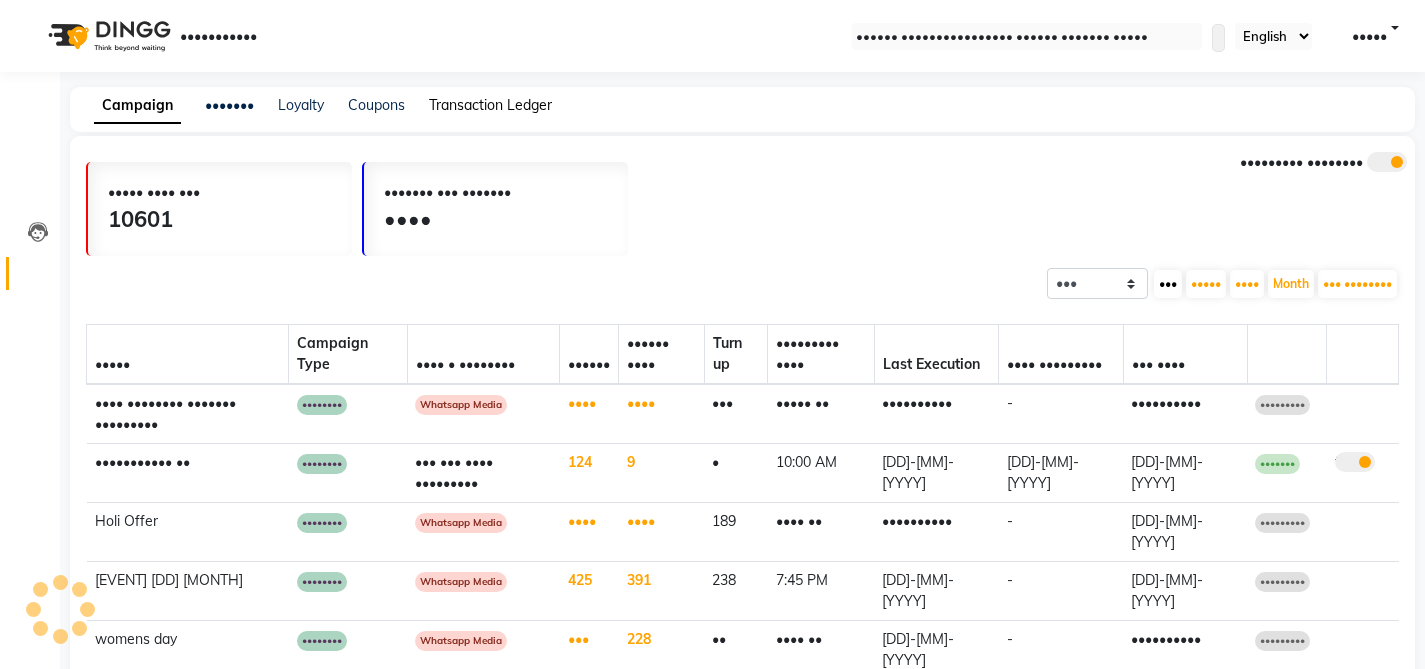 click on "Transaction Ledger" at bounding box center [490, 105] 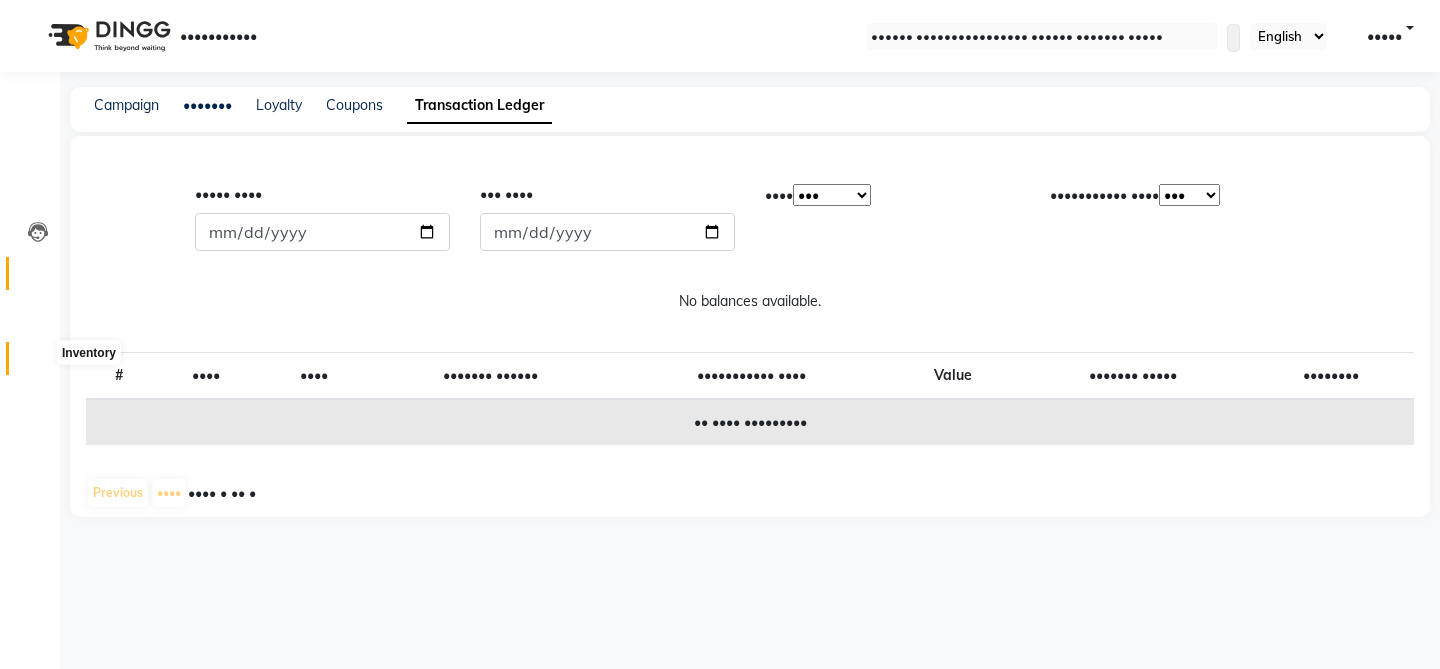 click at bounding box center [38, 363] 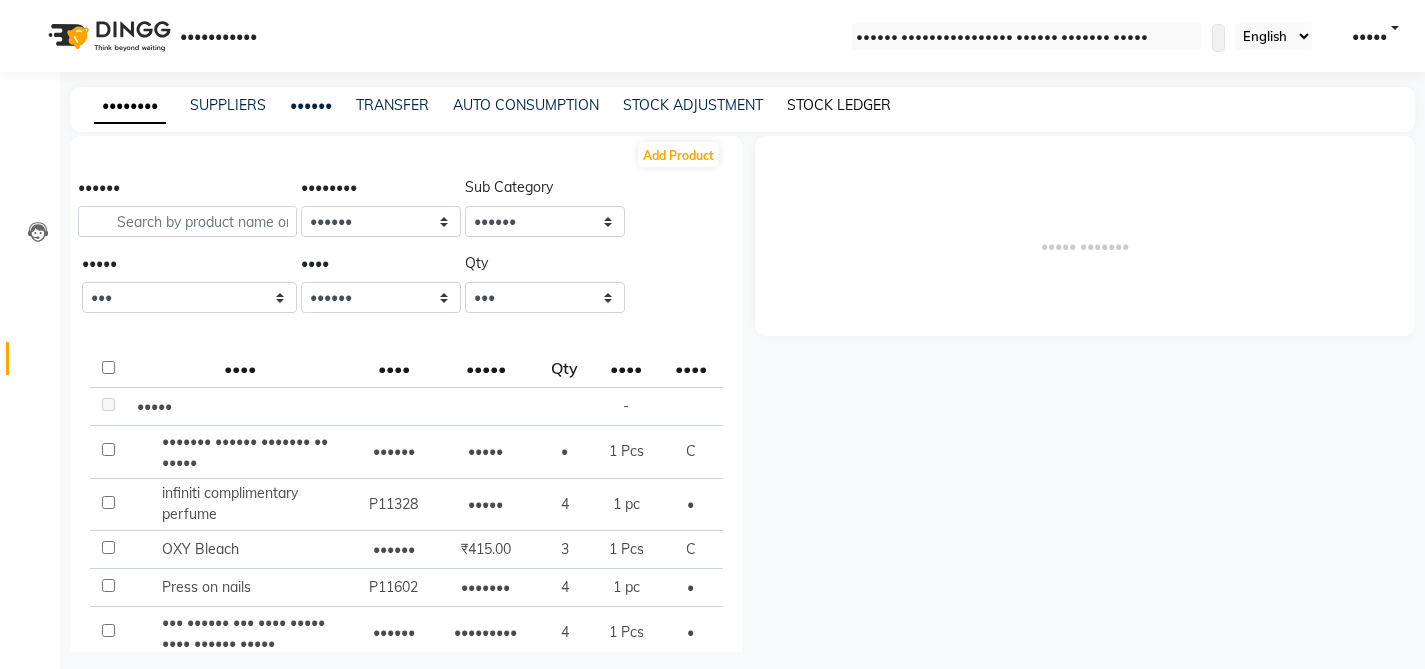click on "STOCK LEDGER" at bounding box center [839, 105] 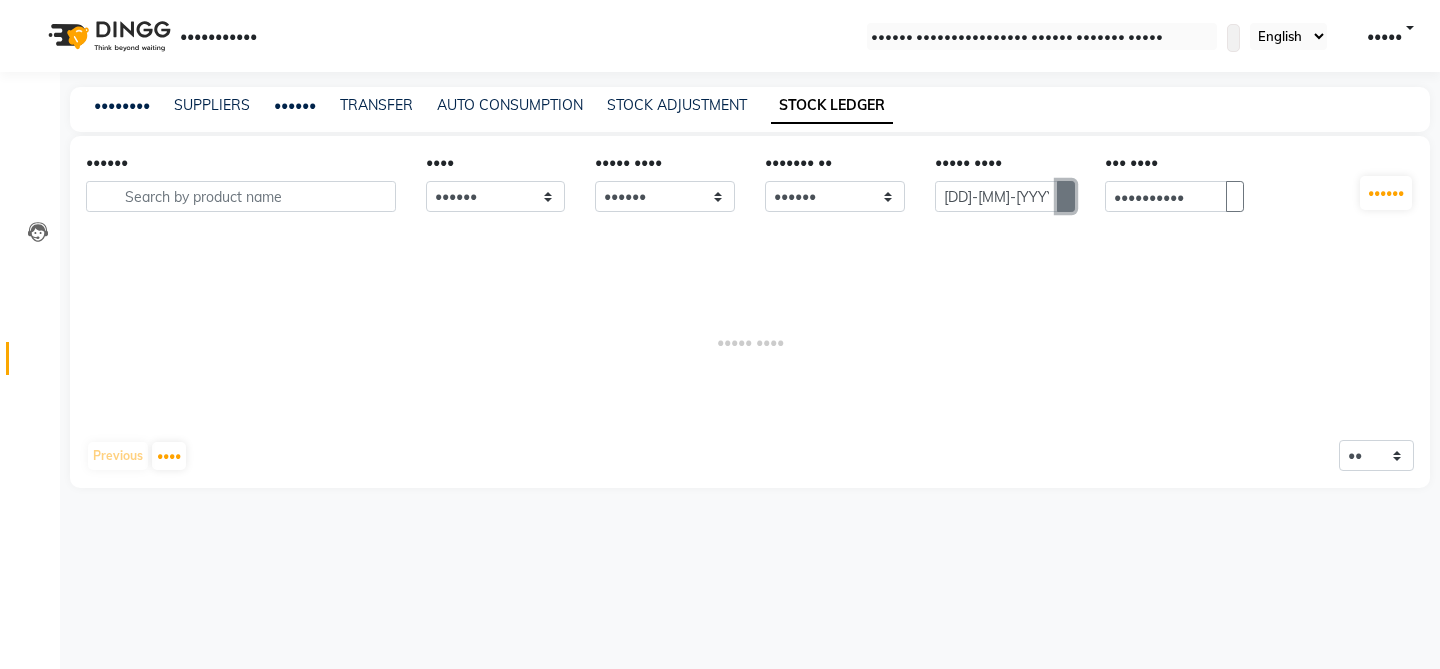 click at bounding box center [1066, 196] 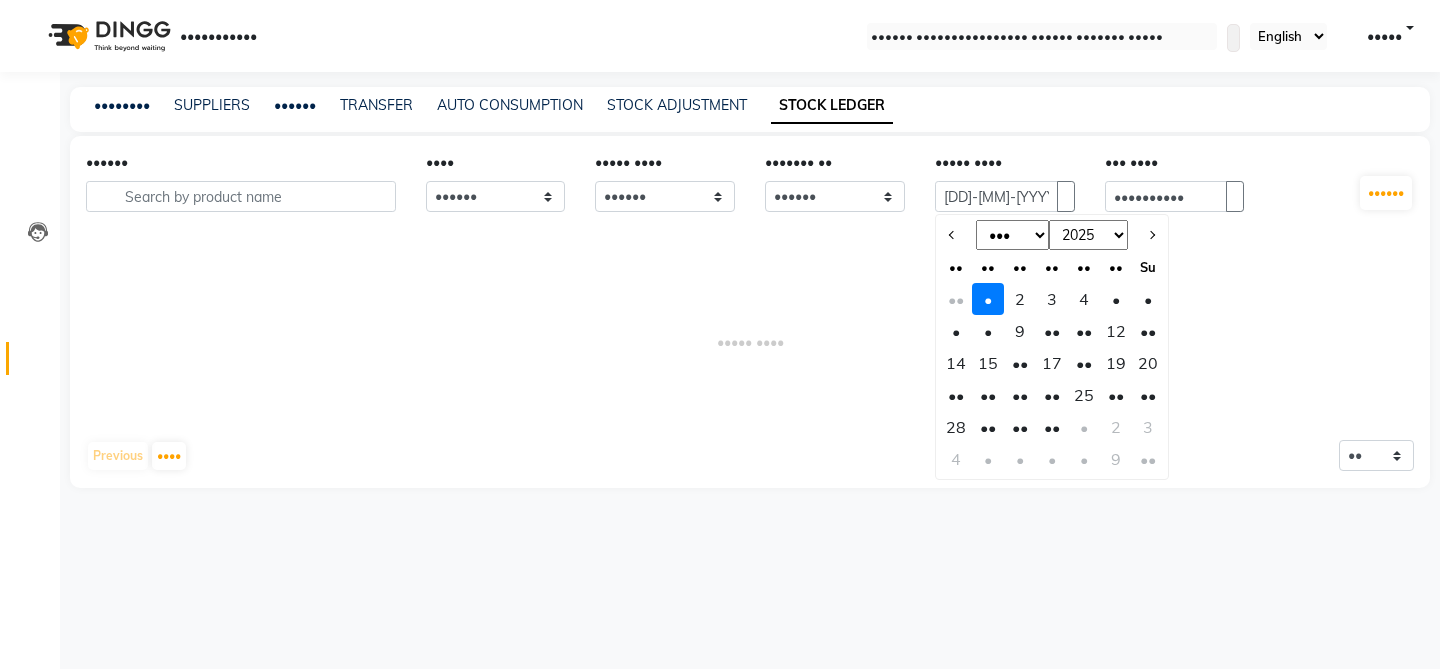 click at bounding box center [956, 235] 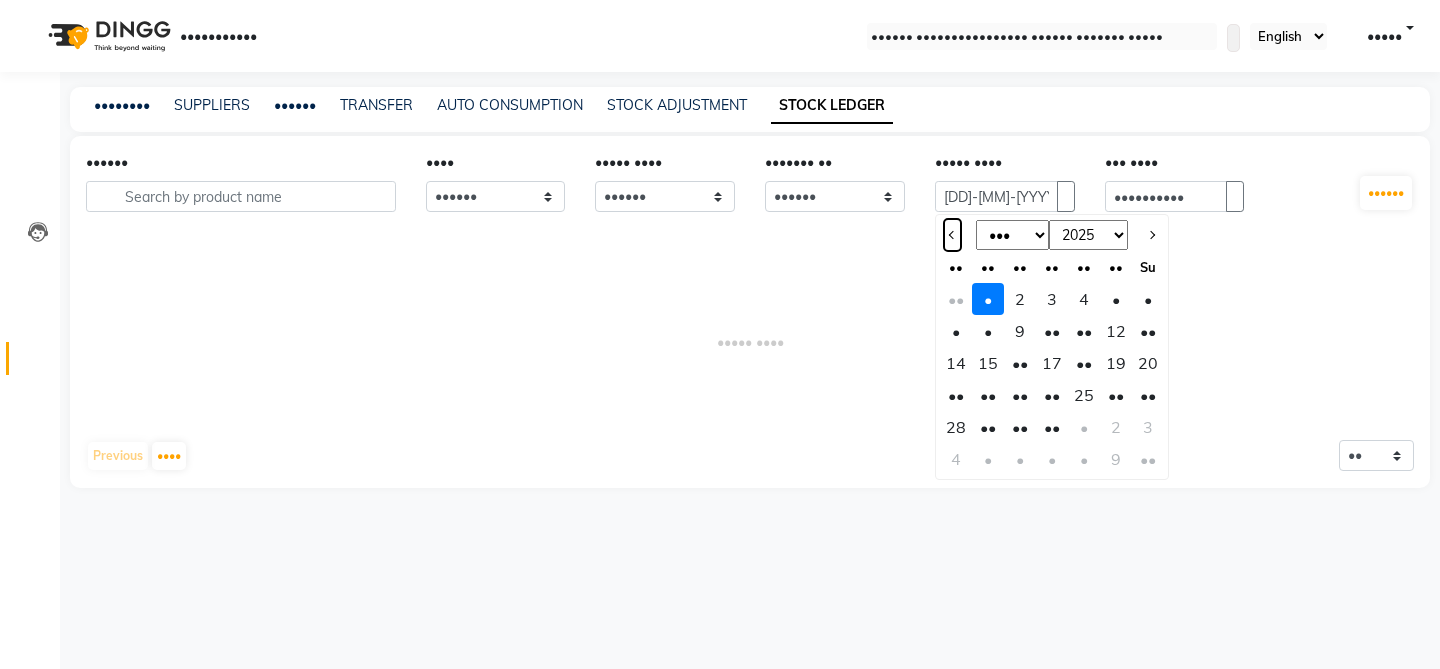 click at bounding box center (952, 235) 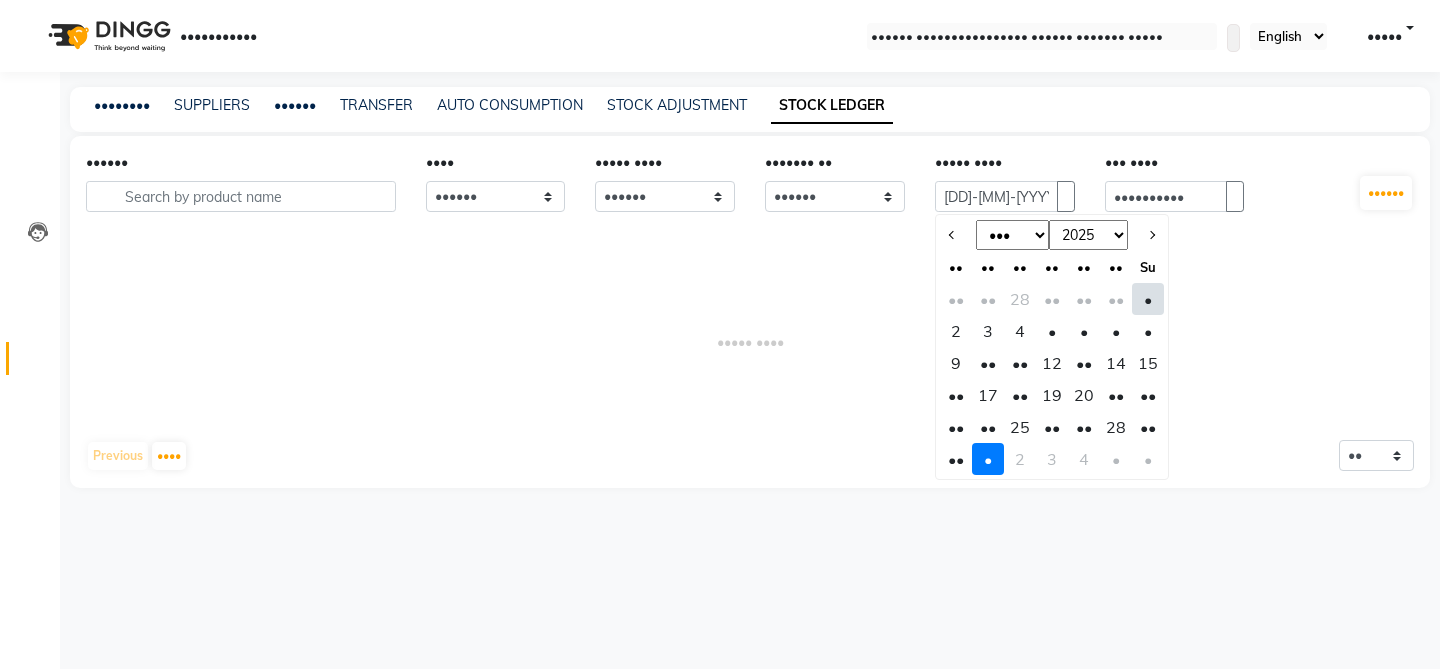 click on "•" at bounding box center [1148, 299] 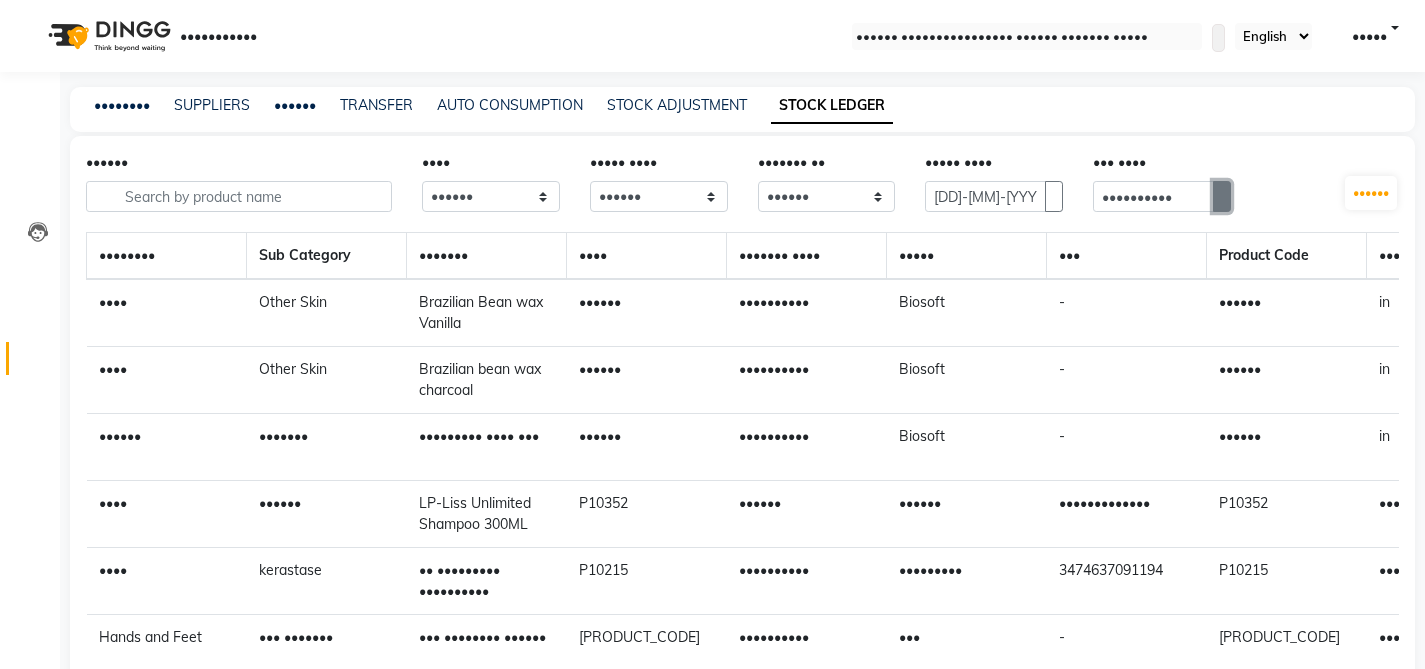 click at bounding box center (1054, 197) 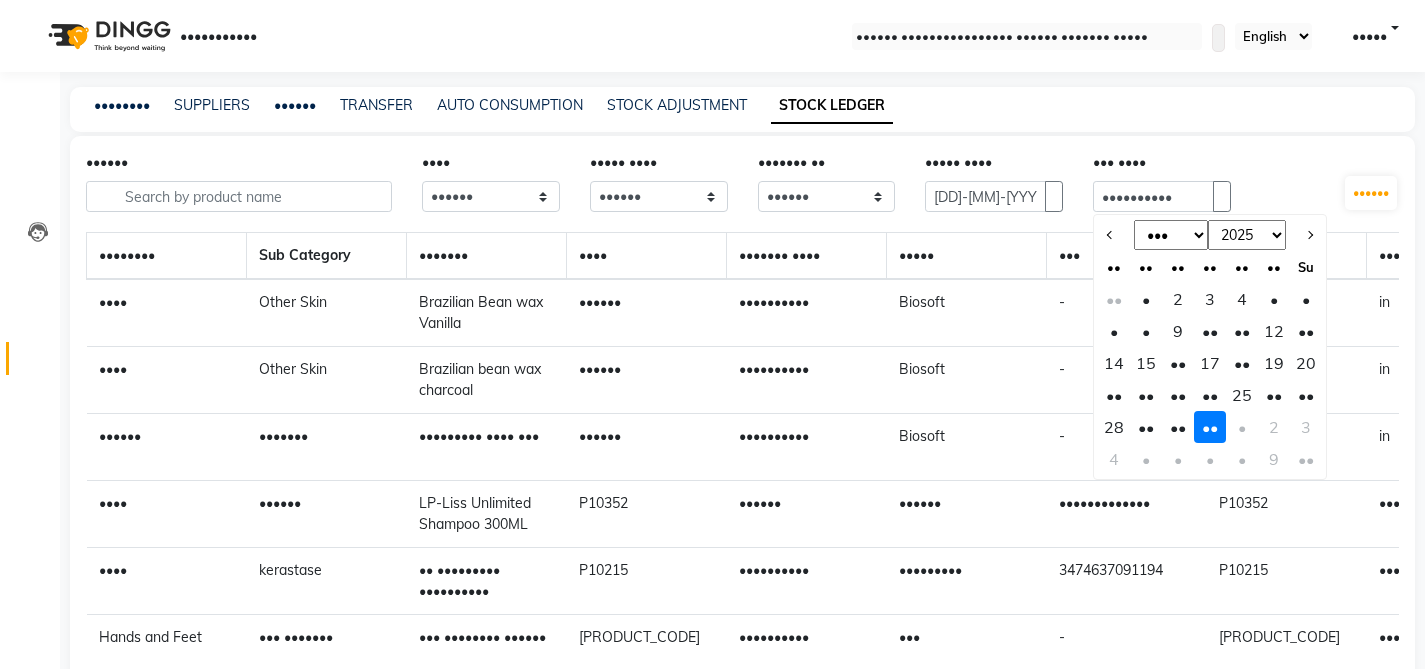 click on "••" at bounding box center (1114, 299) 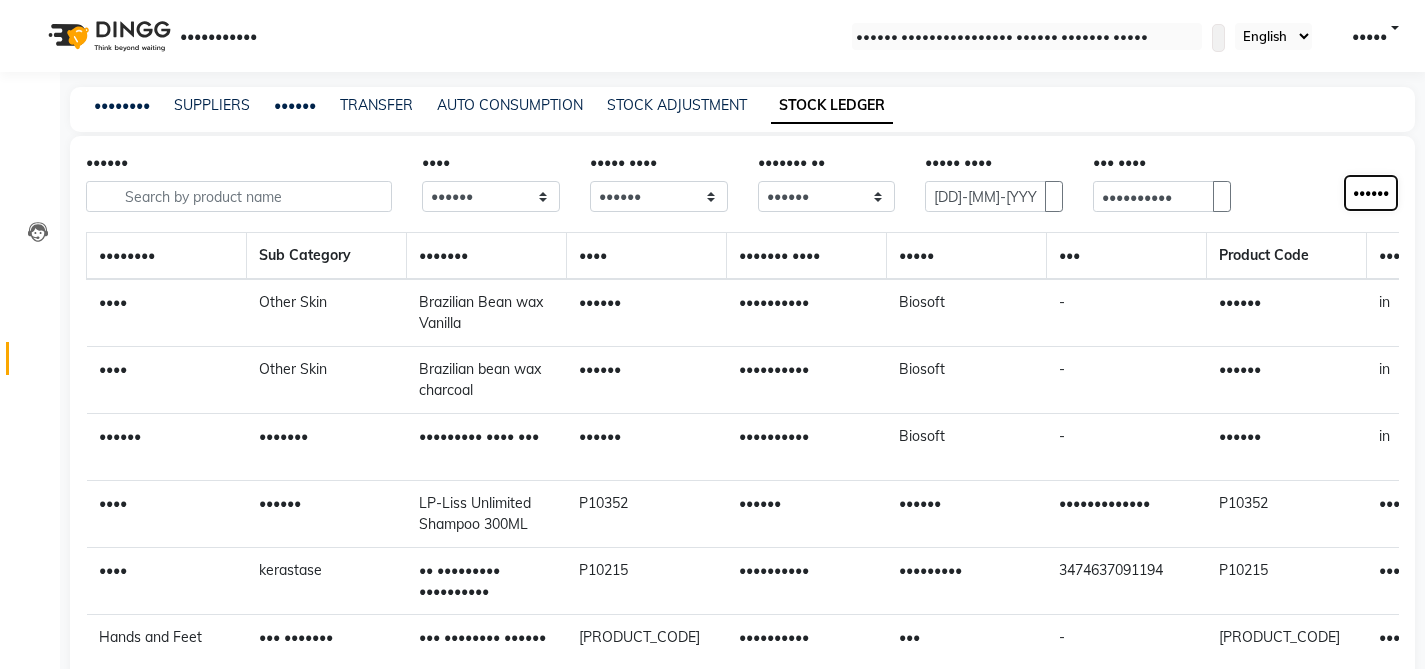 click on "••••••" at bounding box center [1371, 193] 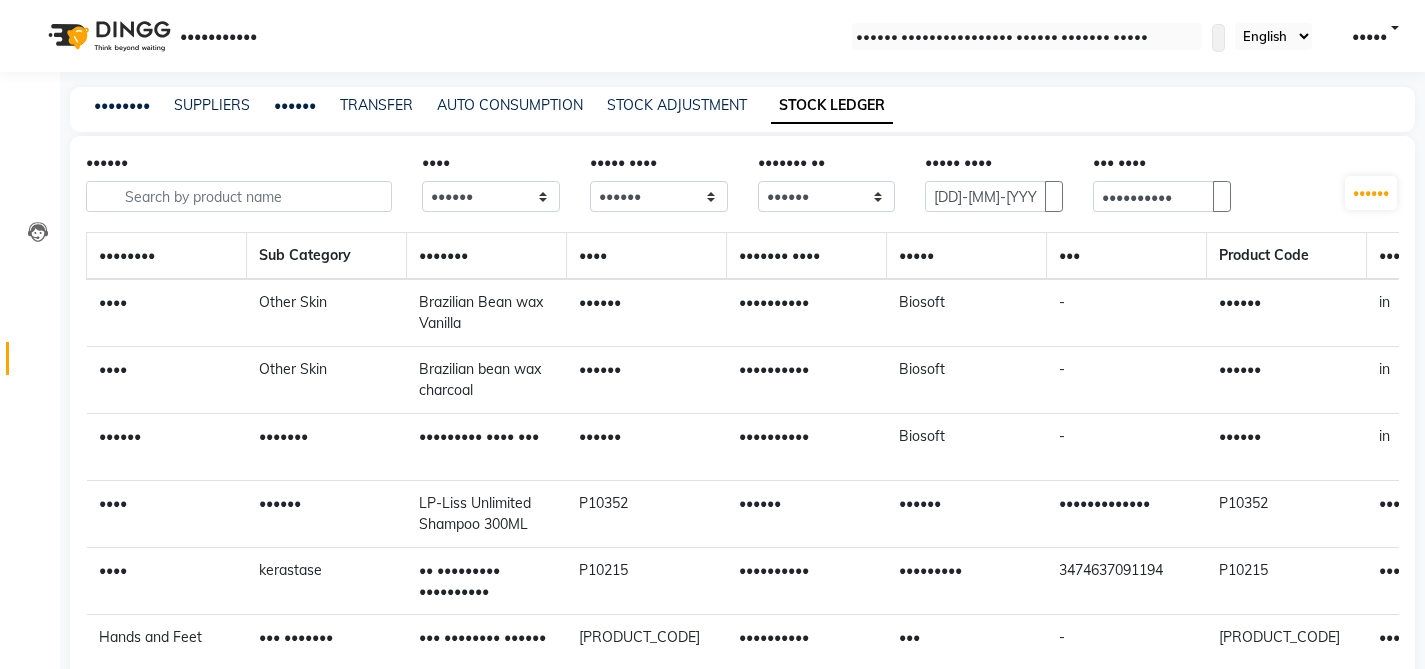 click on "••••••••••• •••••• •••••••• • •••••••• •••••• ••••••• •••••  •••••••• ••••••  • •••••••  •••••••••••• •••• •••••• •••••••• ••••••••••     ••••• •• •••••• ••••••• ••••••••• ••••••••••     ••••• ••  ••••••••••• •••••••• •••••••• ••••••• ••••••• ••••••• ••••••• ••••• ••••• ••••••• ••••• •• ••••••••••••• ••••••• •• •••• ••••• •••••• ••••••• •••••• •••••••• •••• •••  ••••••••••••••" at bounding box center [712, 36] 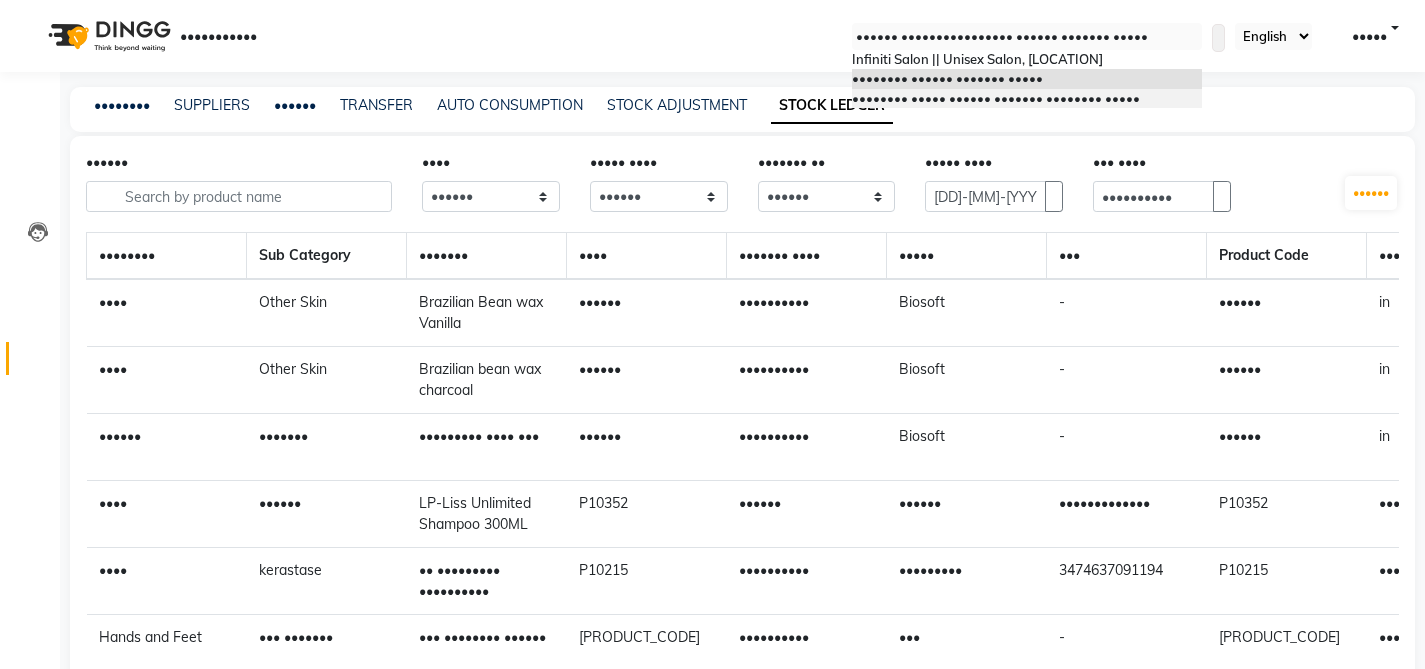 click on "•••••••• ••••• •••••• ••••••• •••••••• •••••" at bounding box center [996, 98] 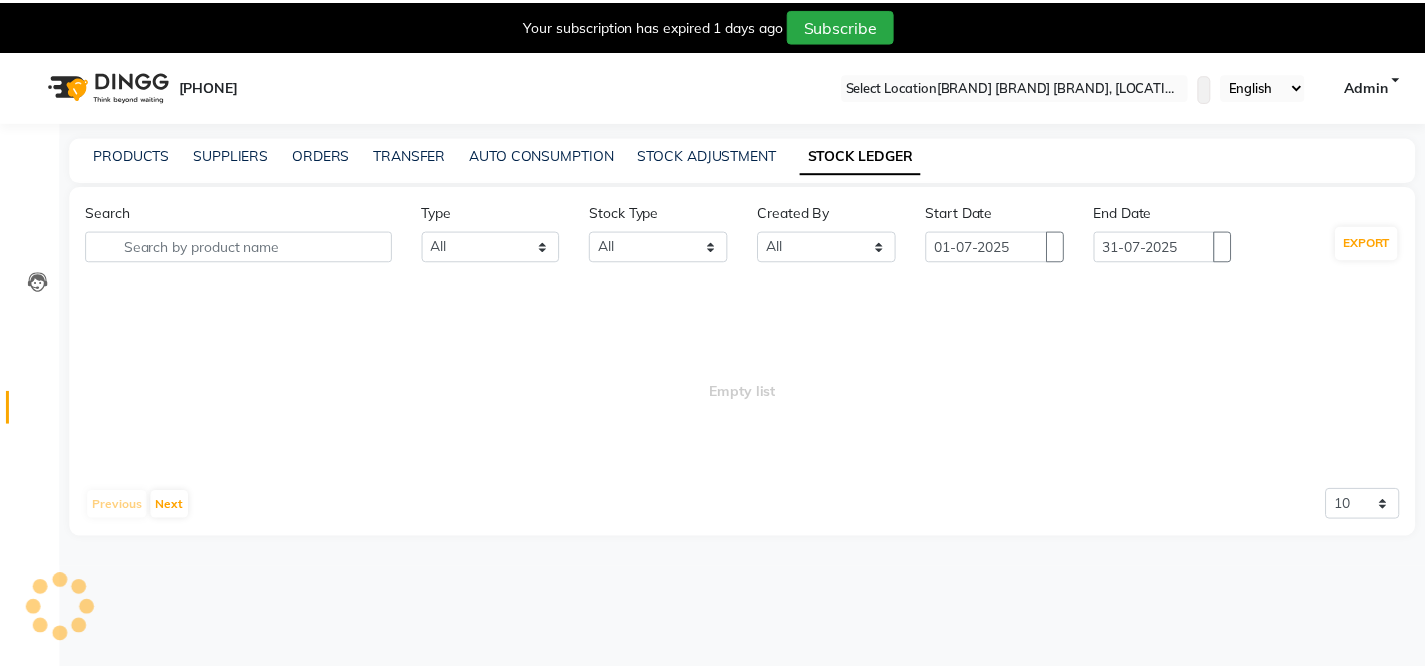 scroll, scrollTop: 0, scrollLeft: 0, axis: both 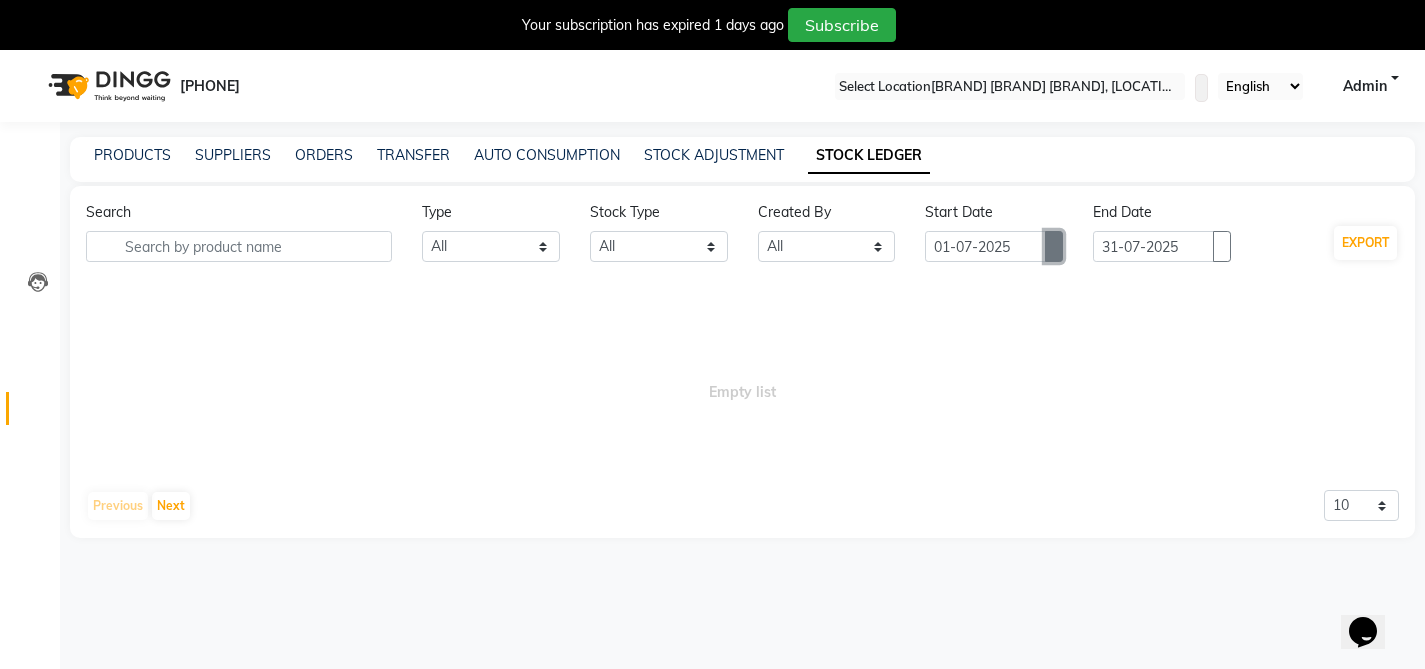 click at bounding box center (1054, 247) 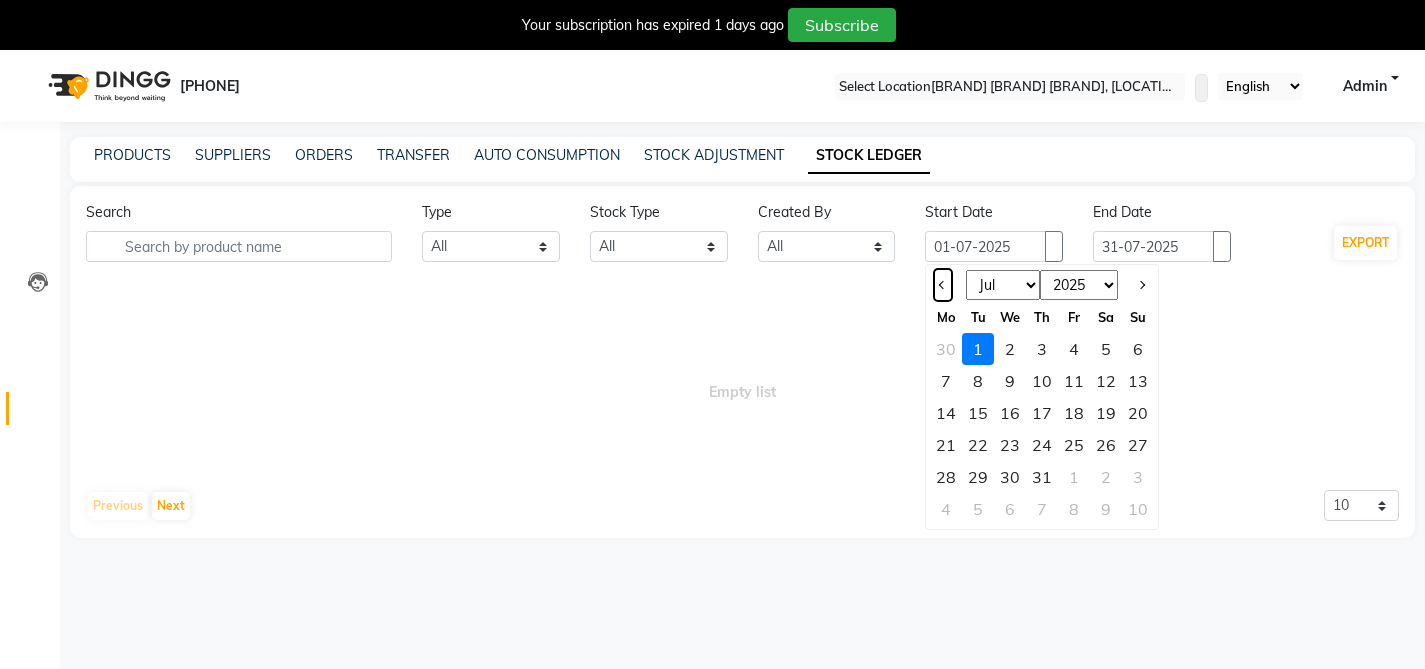 click at bounding box center (942, 285) 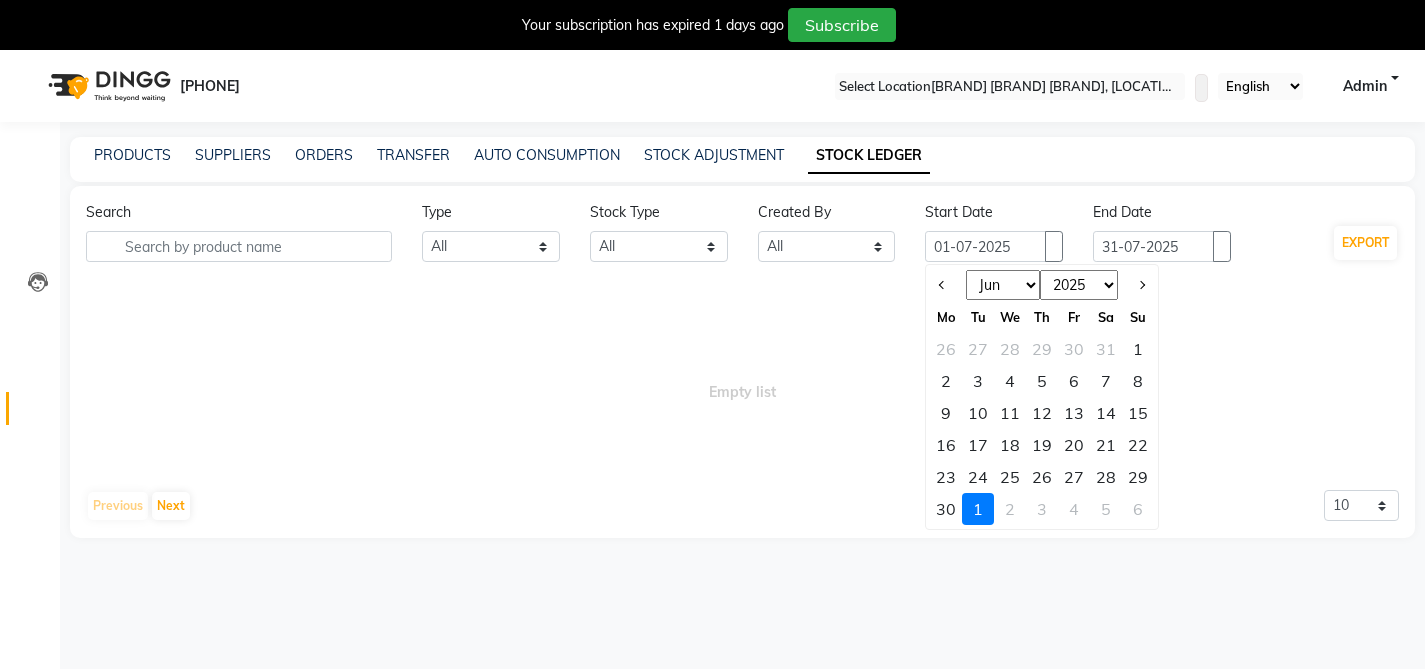 click on "[NUMBER]" at bounding box center [1138, 349] 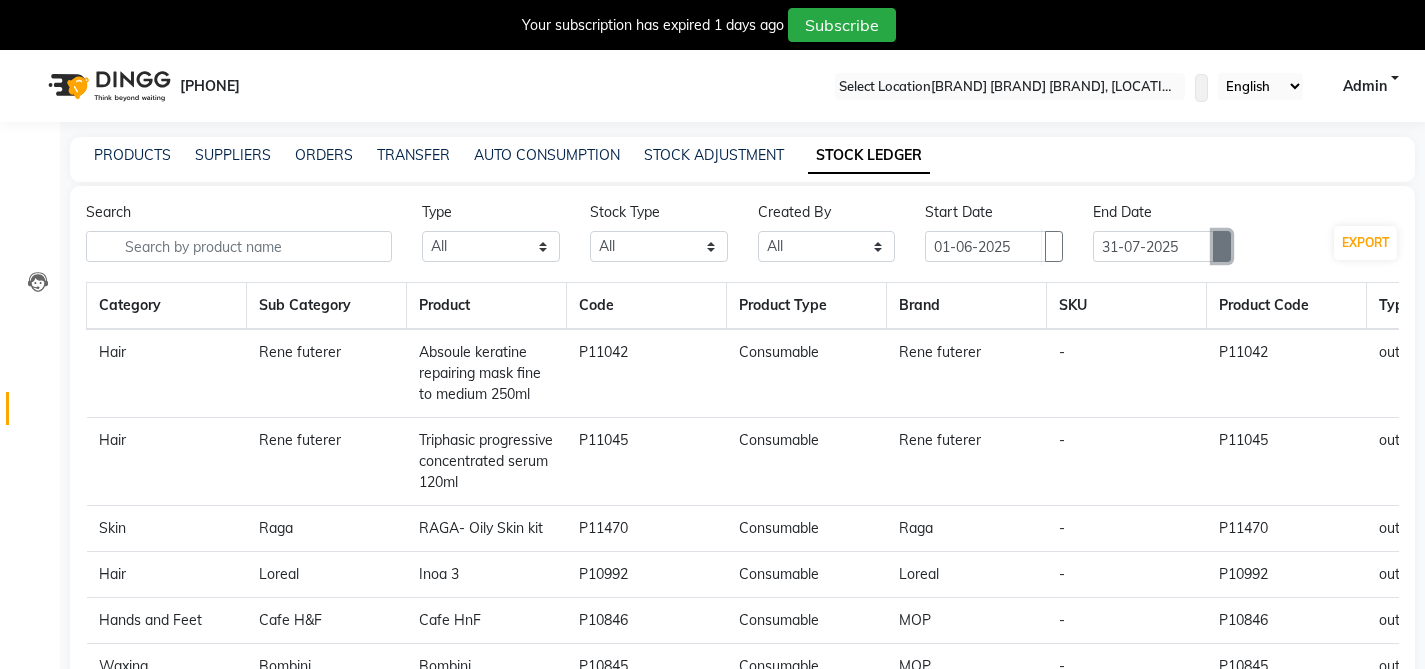 click at bounding box center [1054, 246] 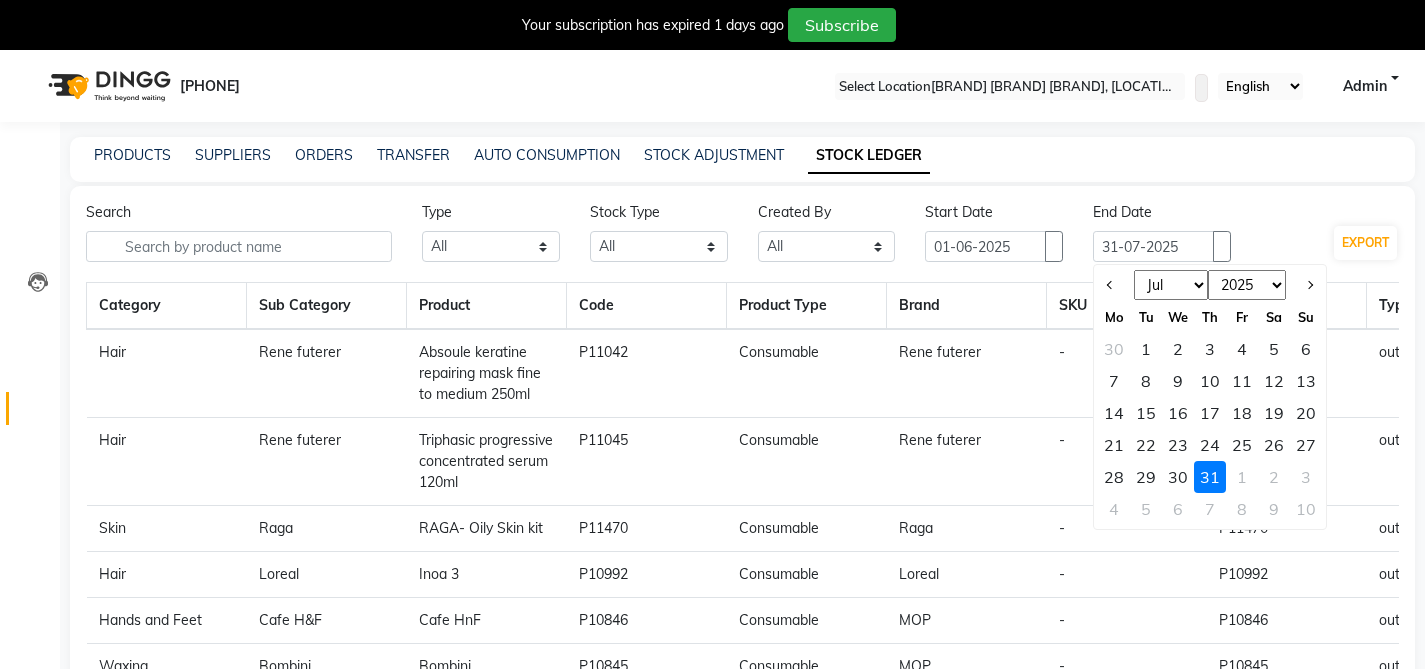 click on "[NUMBER]" at bounding box center (1114, 349) 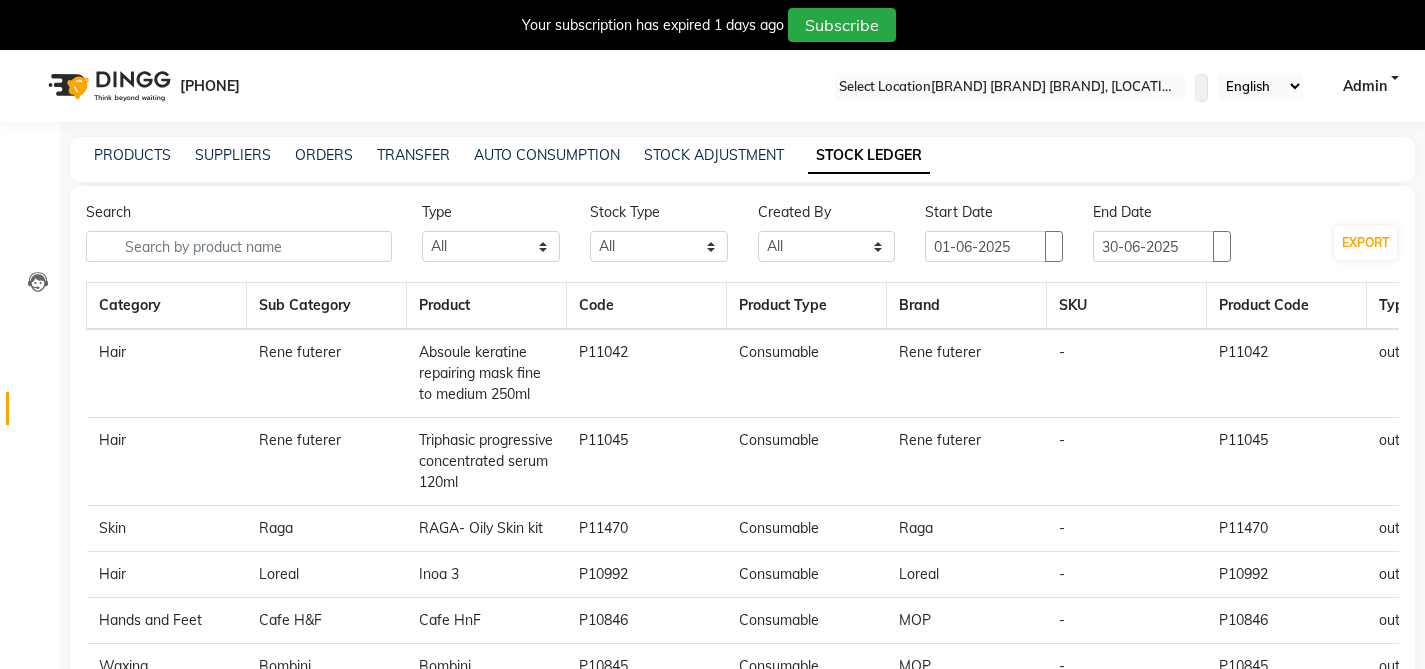 click on "PRODUCTS SUPPLIERS ORDERS TRANSFER AUTO CONSUMPTION STOCK ADJUSTMENT STOCK LEDGER" at bounding box center (742, 159) 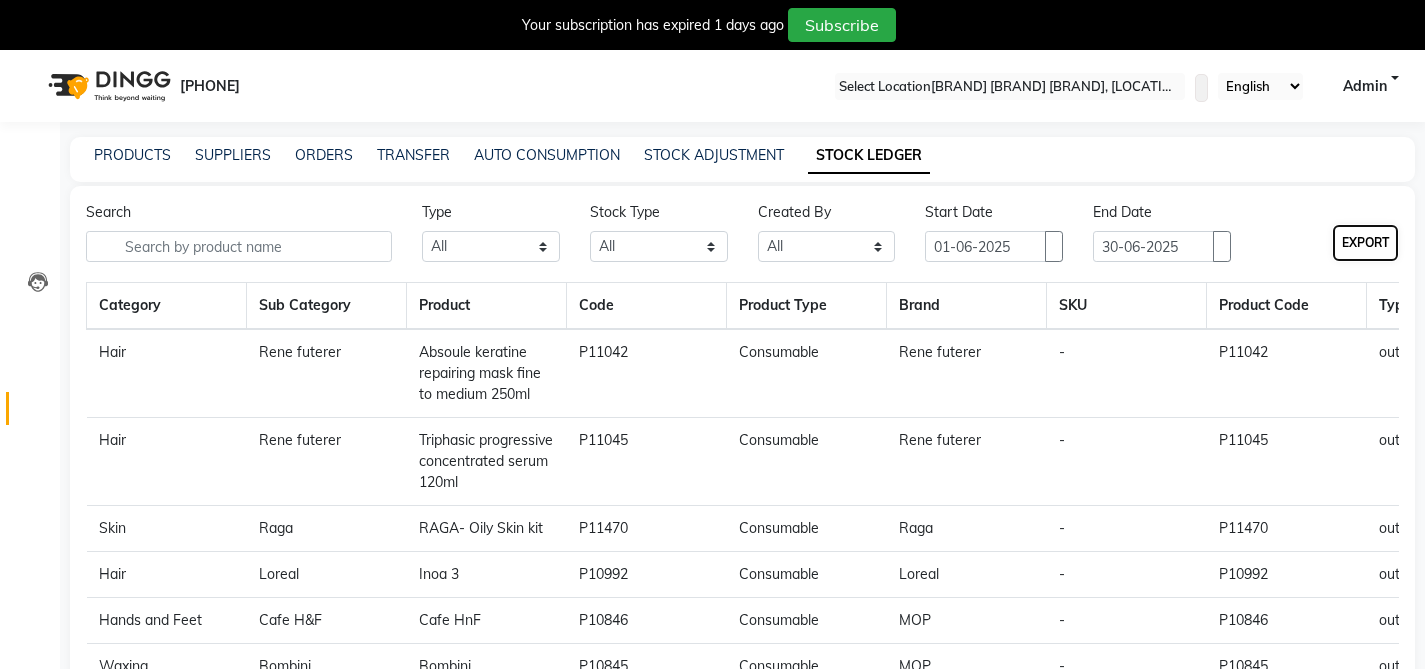 click on "[ACTION]" at bounding box center (1365, 243) 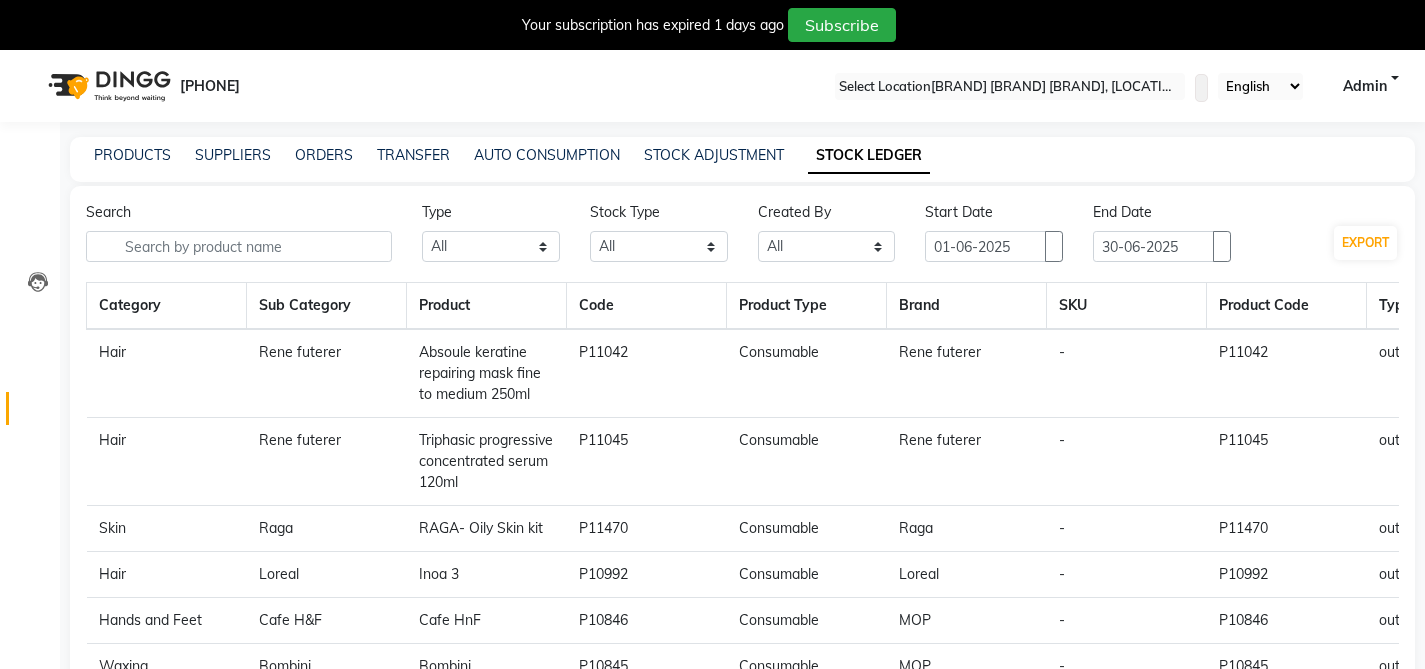 click at bounding box center [1010, 87] 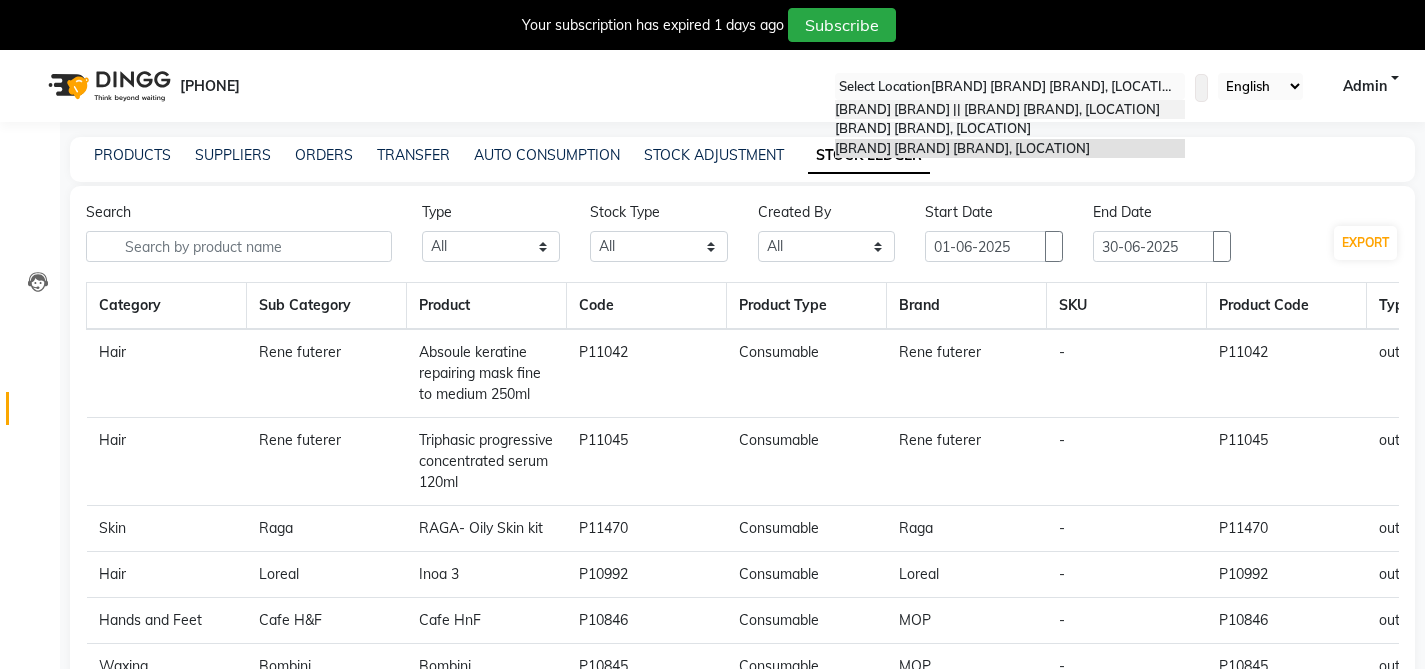 click on "[BRAND] [SERVICE_TYPE], [AREA]" at bounding box center (997, 109) 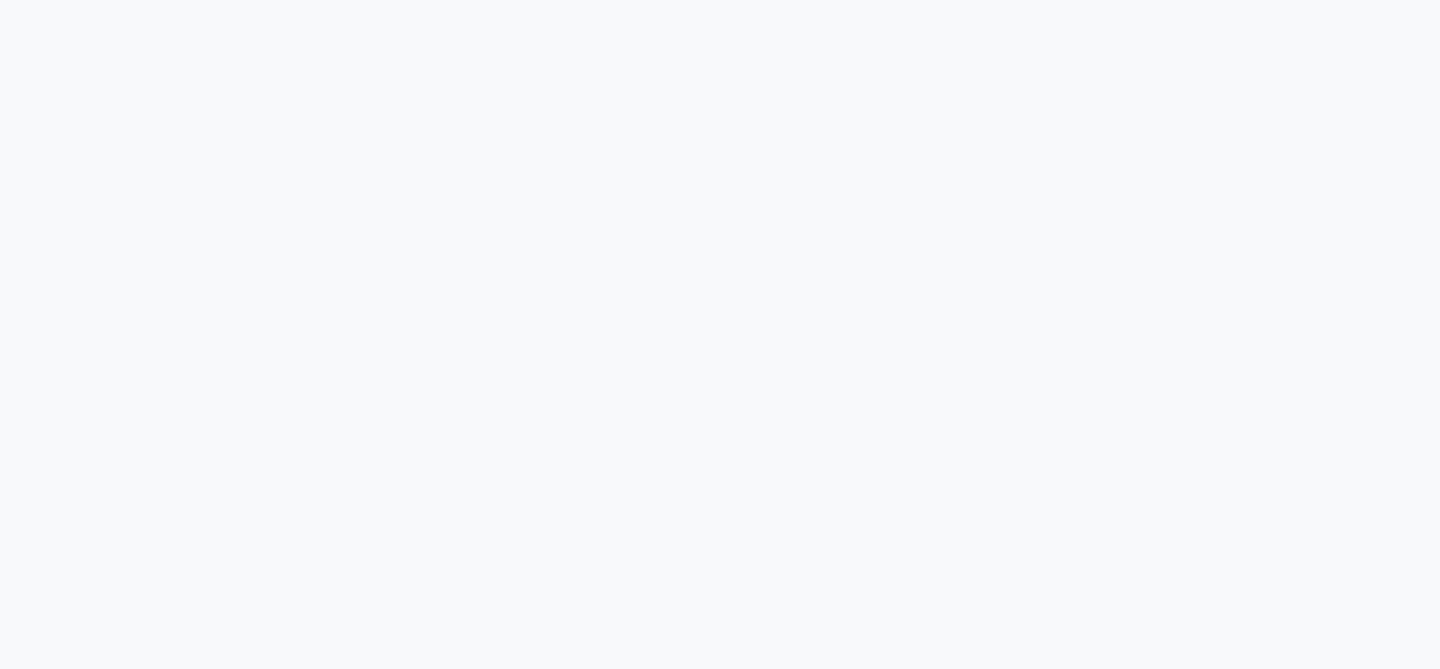 scroll, scrollTop: 0, scrollLeft: 0, axis: both 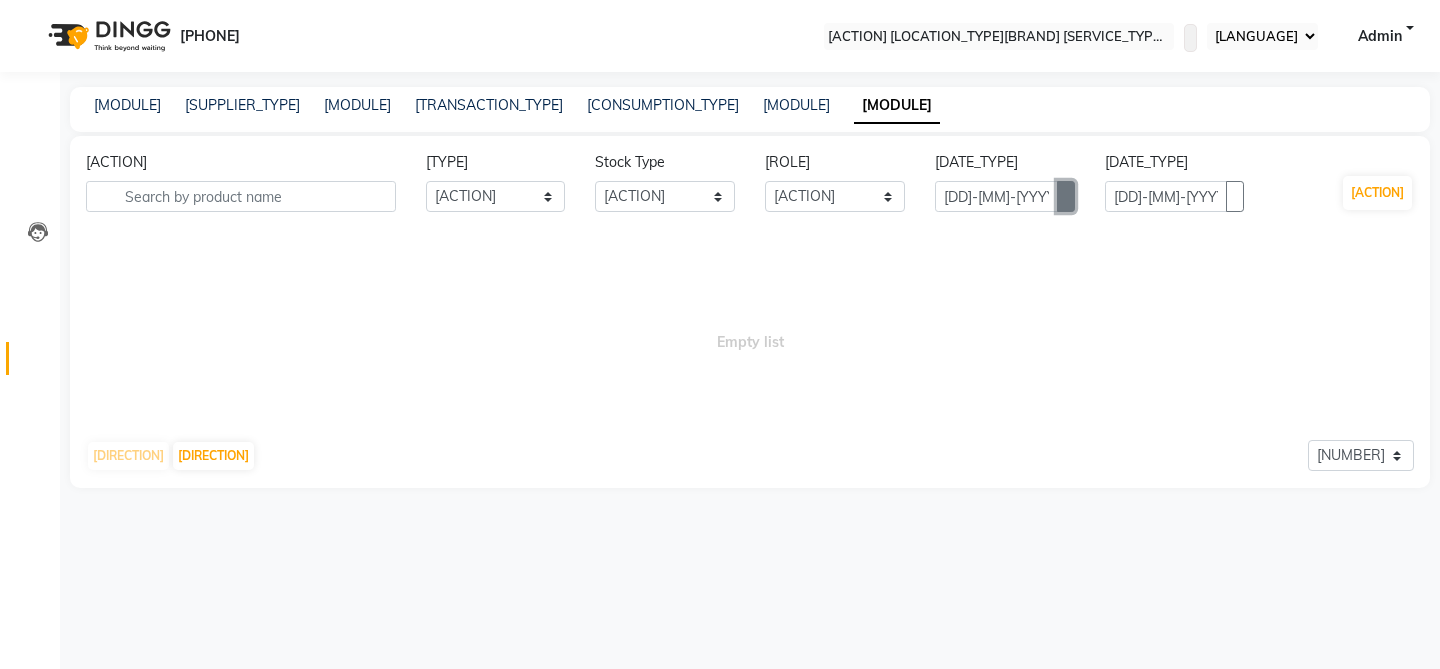 click at bounding box center [1066, 197] 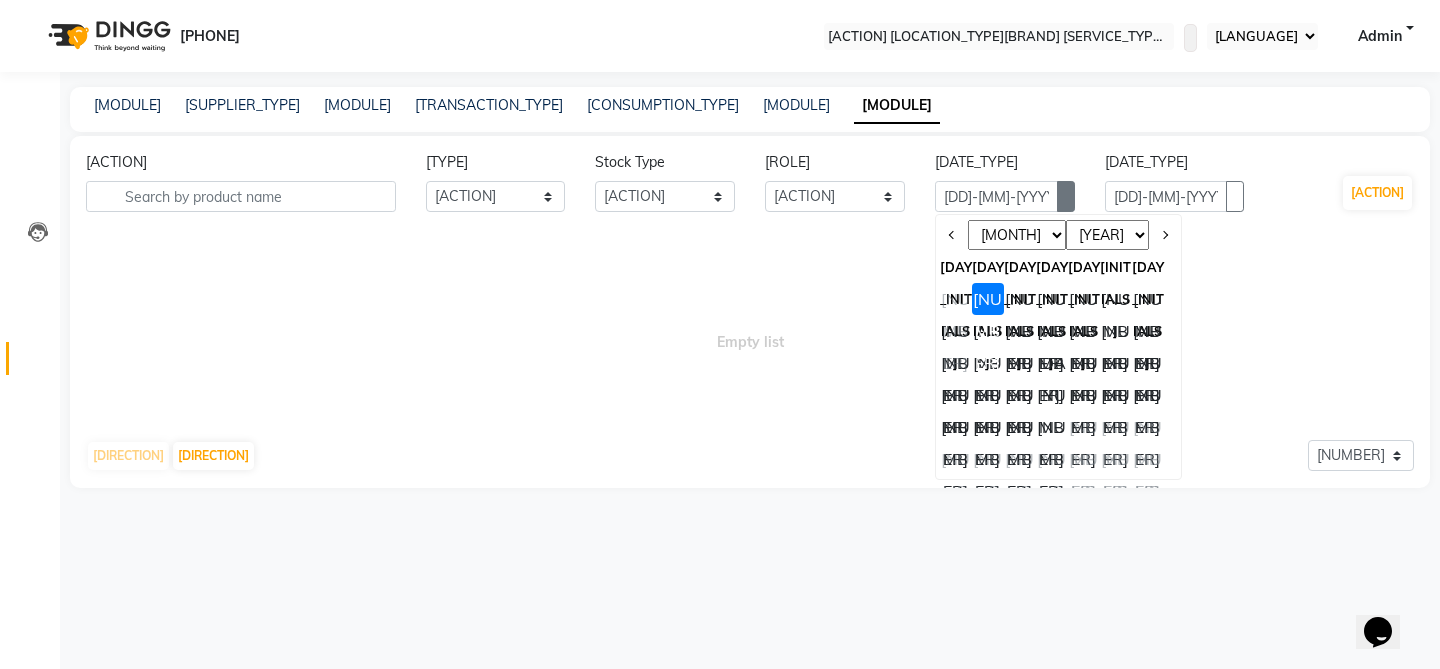 scroll, scrollTop: 0, scrollLeft: 0, axis: both 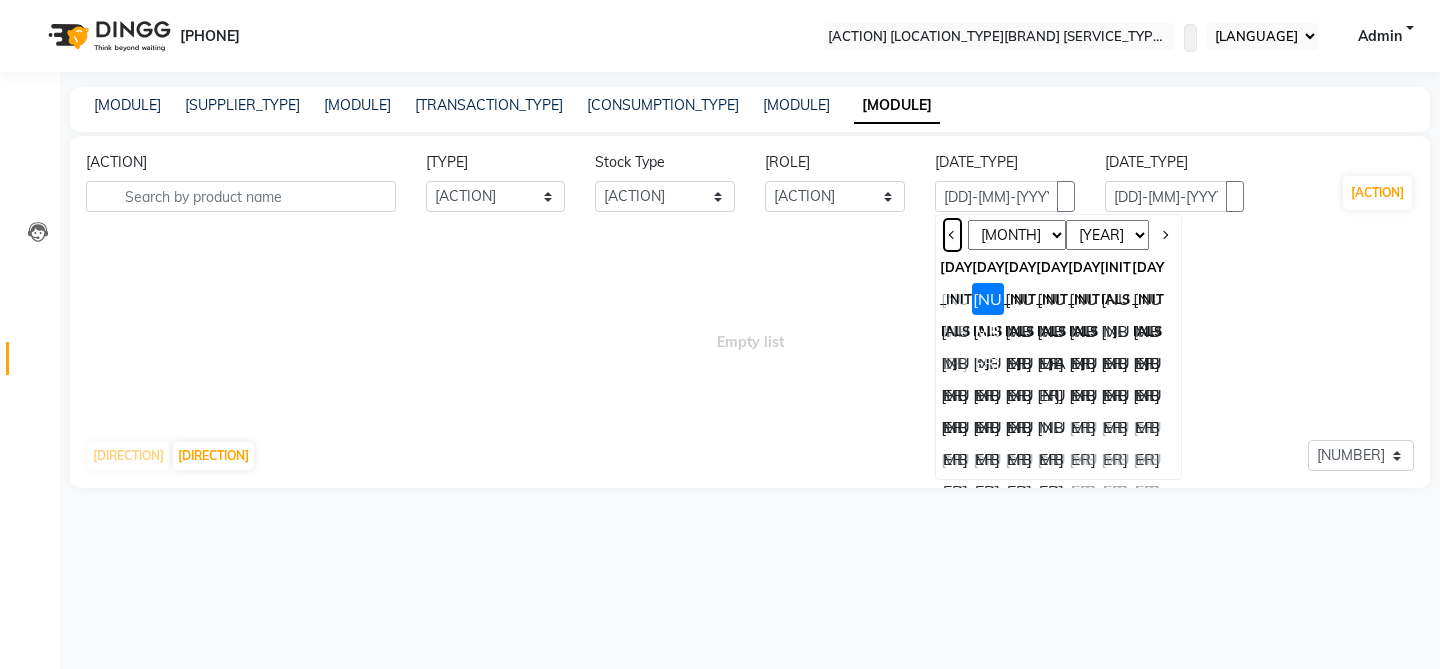 click at bounding box center (953, 235) 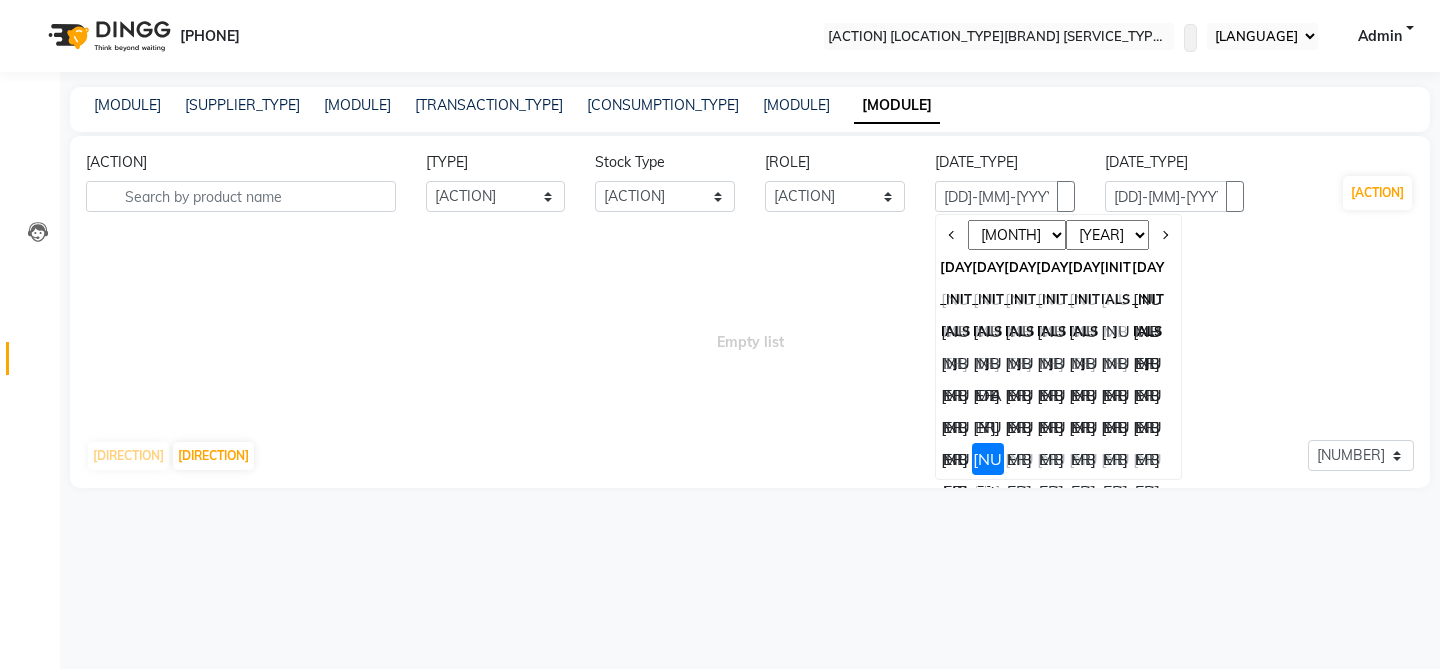 click on "[NUMBER]" at bounding box center (1148, 299) 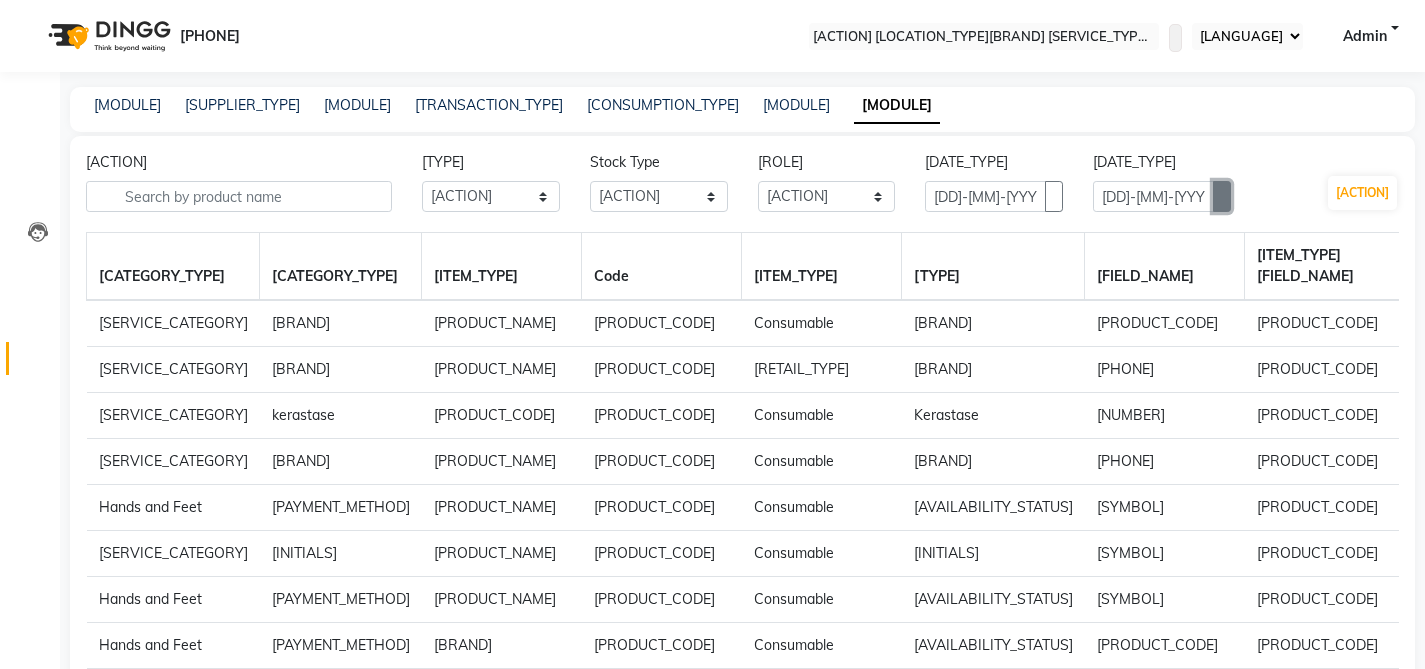 click at bounding box center [1054, 196] 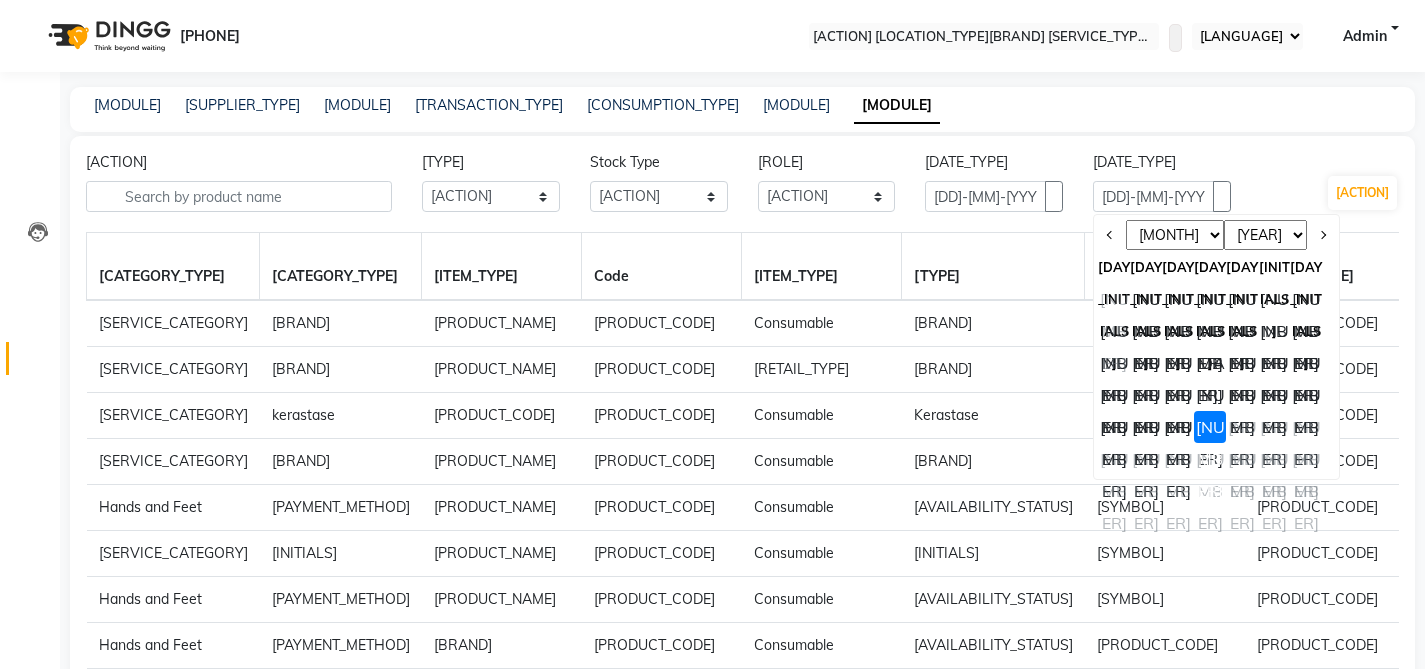 click on "[NUMBER]" at bounding box center [1114, 299] 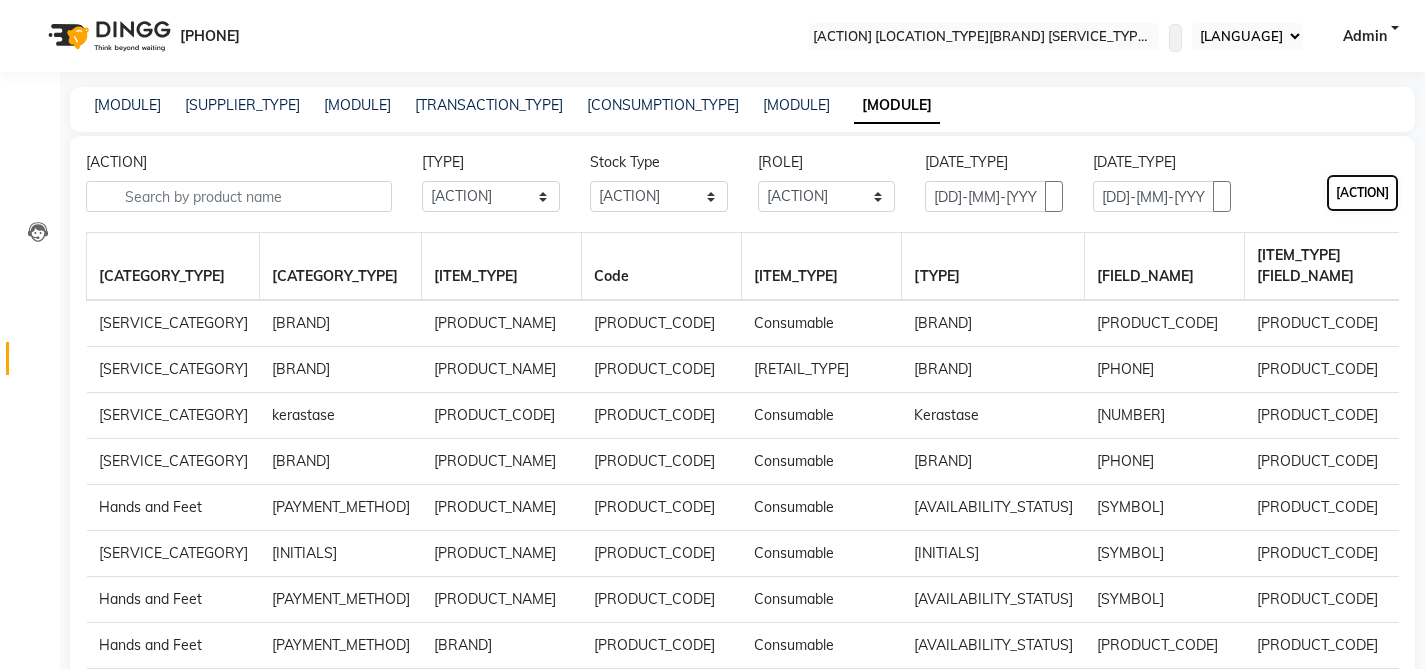 click on "[ACTION]" at bounding box center [1362, 193] 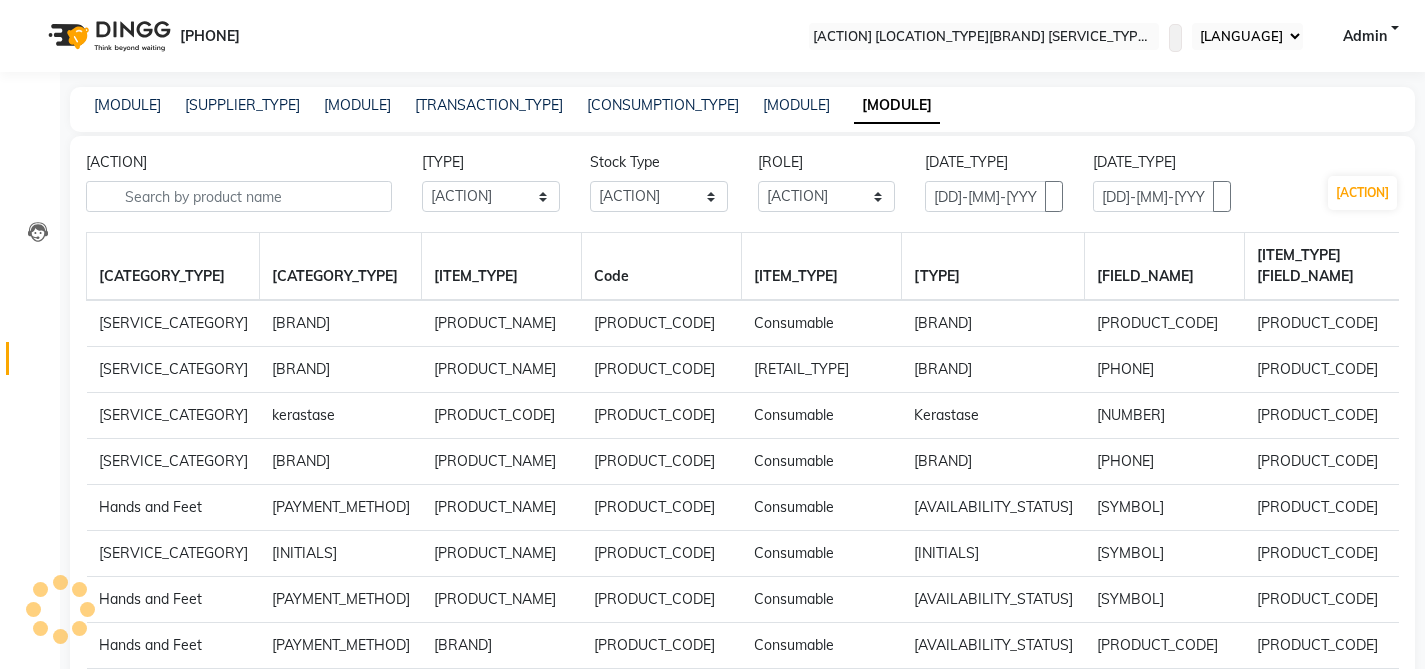 click at bounding box center [984, 37] 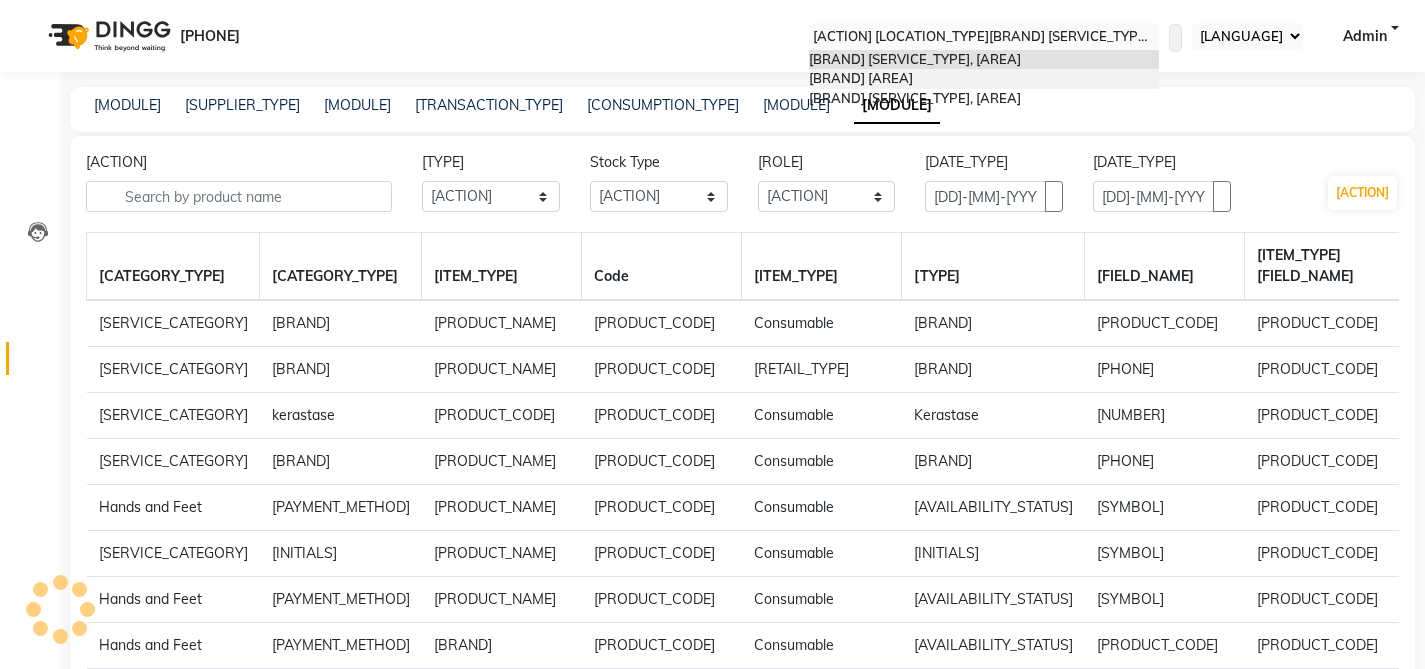 click on "[BRAND] [AREA]" at bounding box center (984, 79) 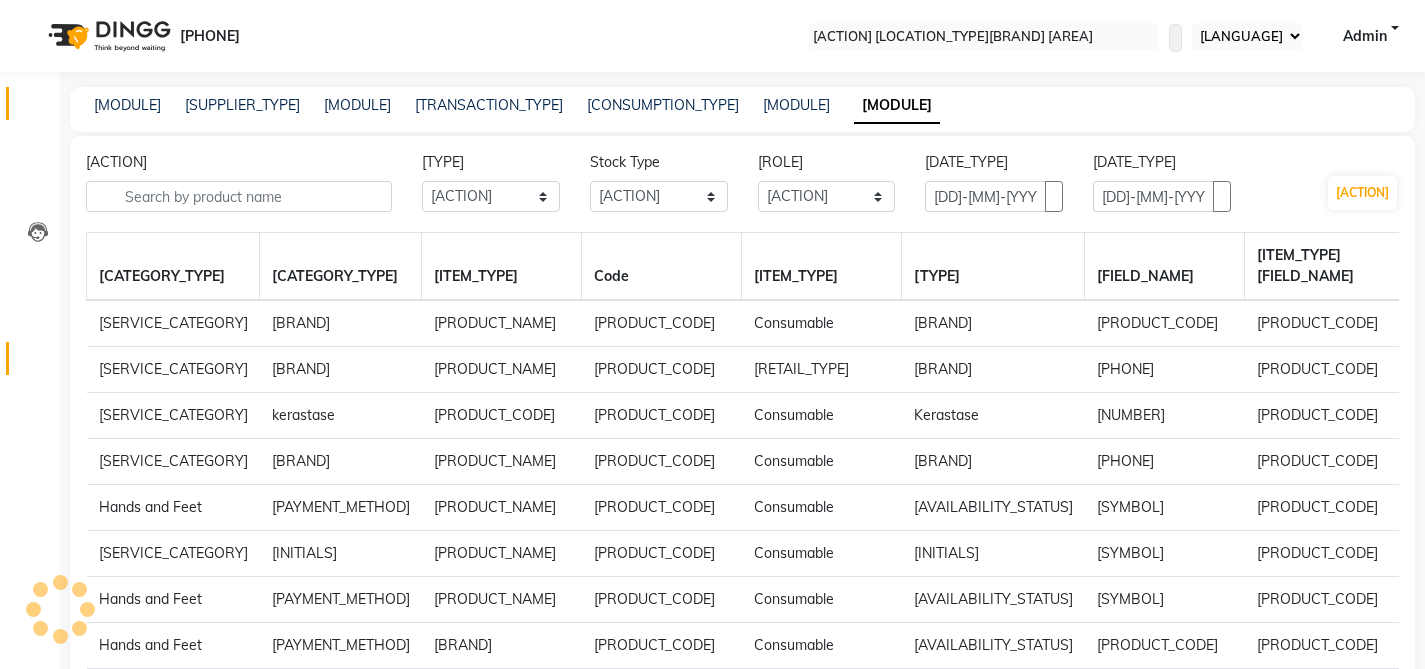 click on "Calendar" at bounding box center [30, 103] 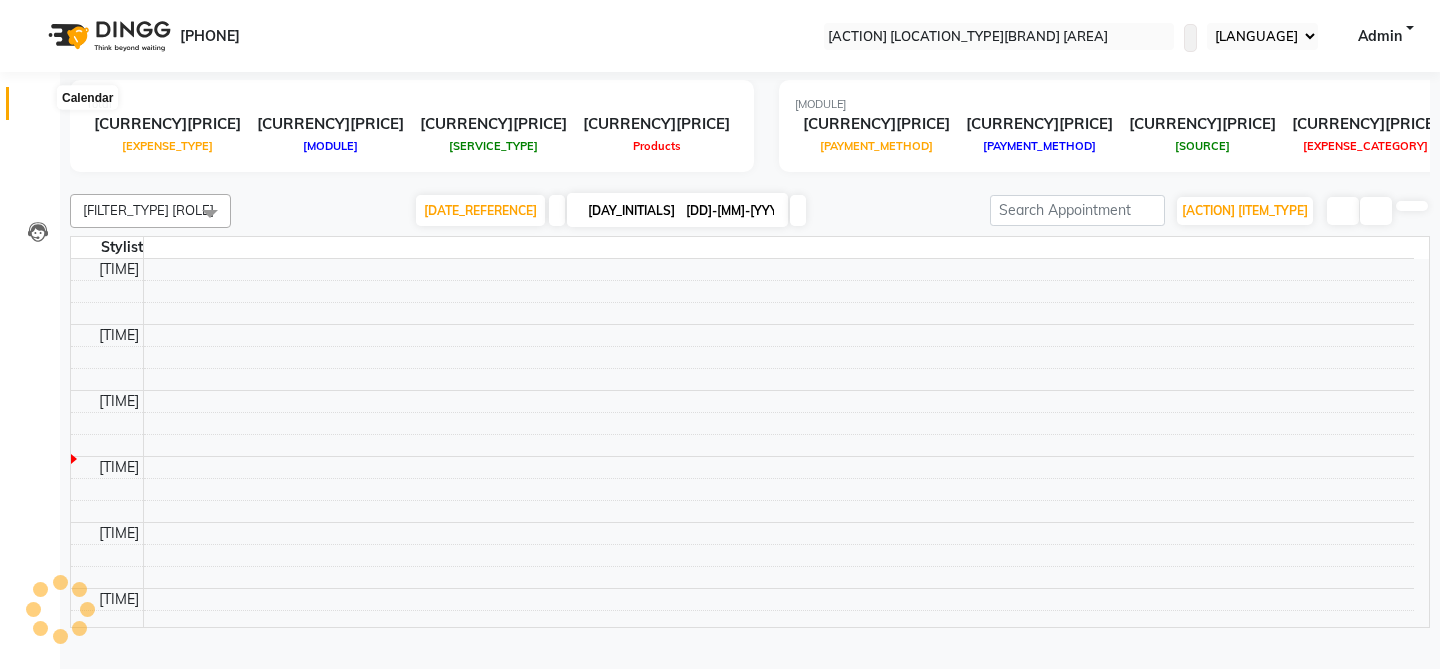 click at bounding box center [38, 108] 